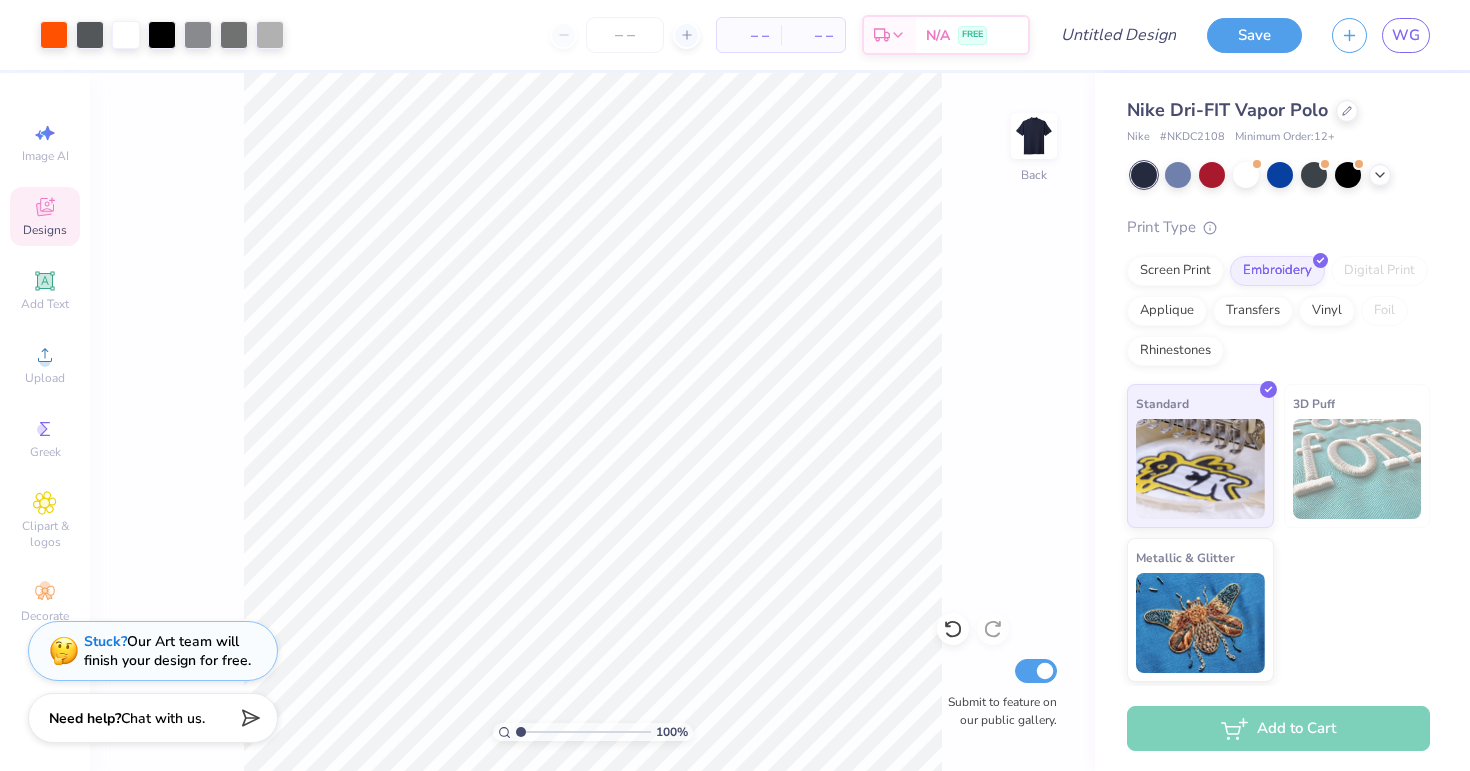 scroll, scrollTop: 0, scrollLeft: 0, axis: both 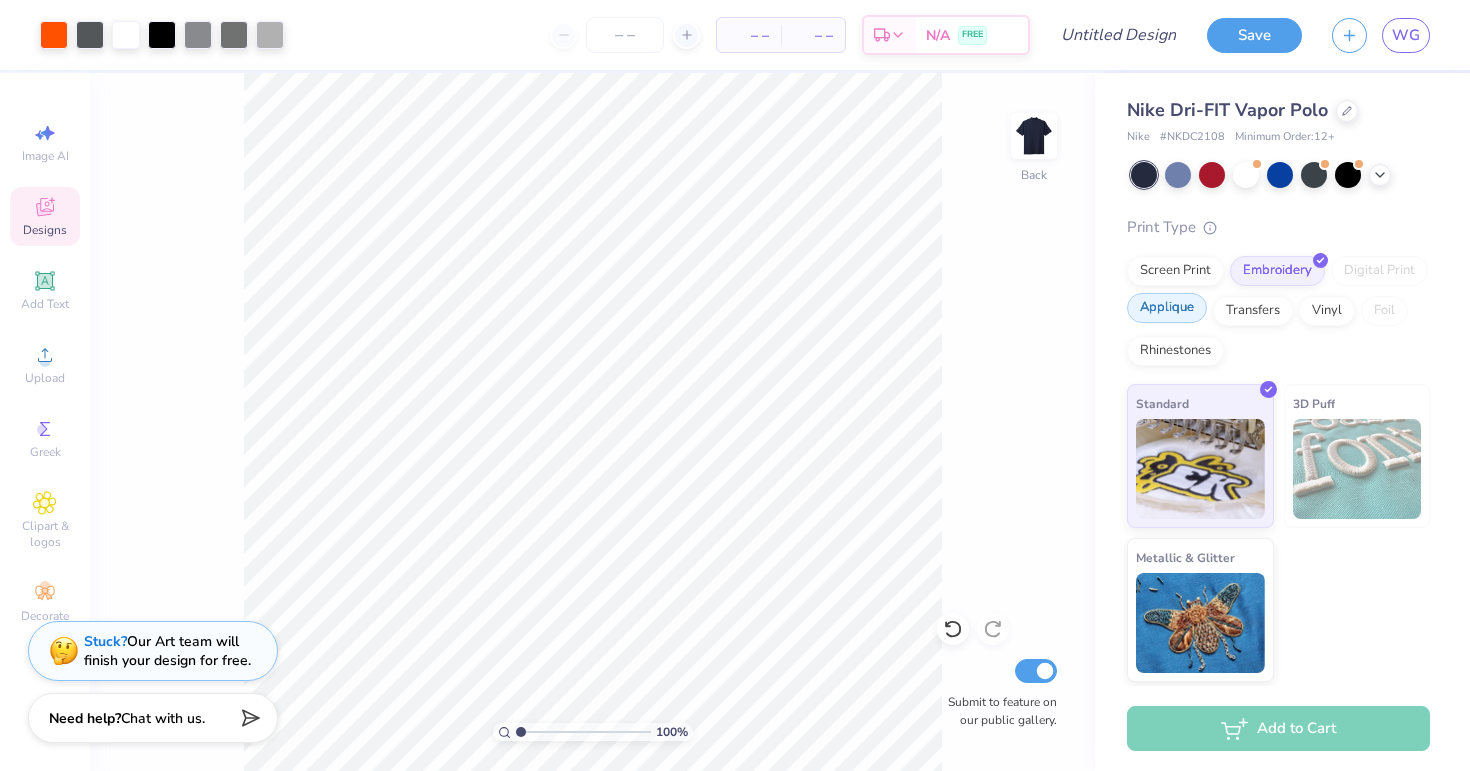 click on "Applique" at bounding box center [1167, 308] 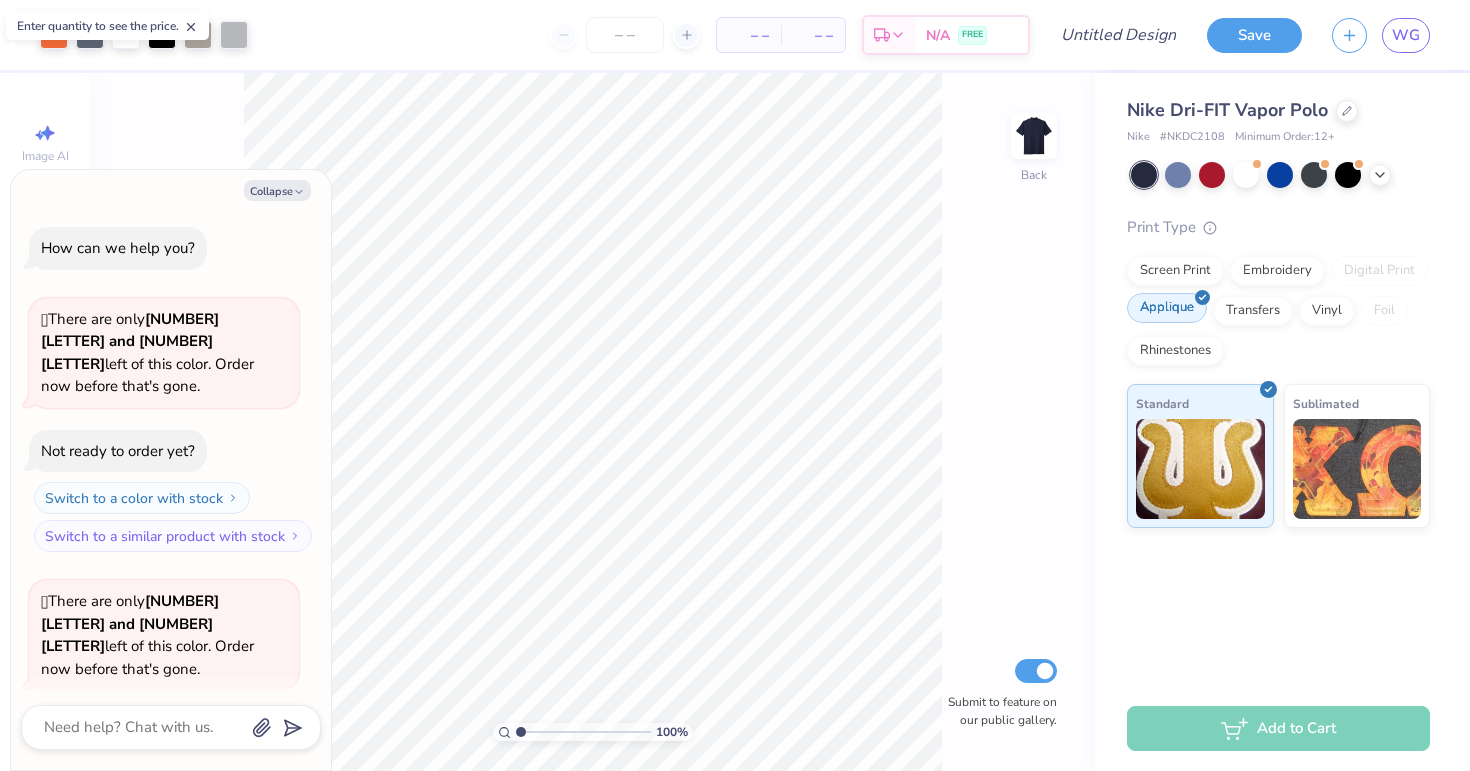scroll, scrollTop: 470, scrollLeft: 0, axis: vertical 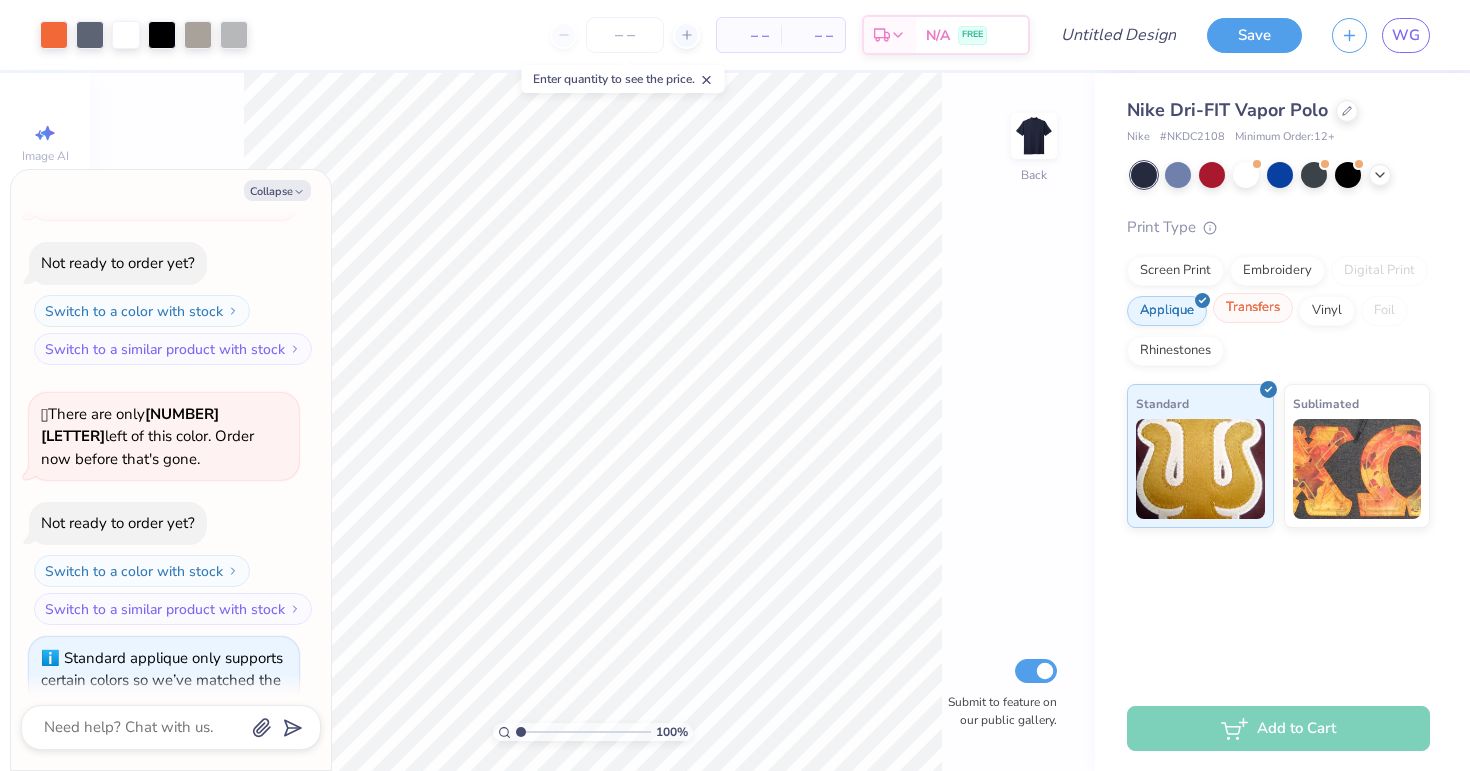 click on "Transfers" at bounding box center [1253, 308] 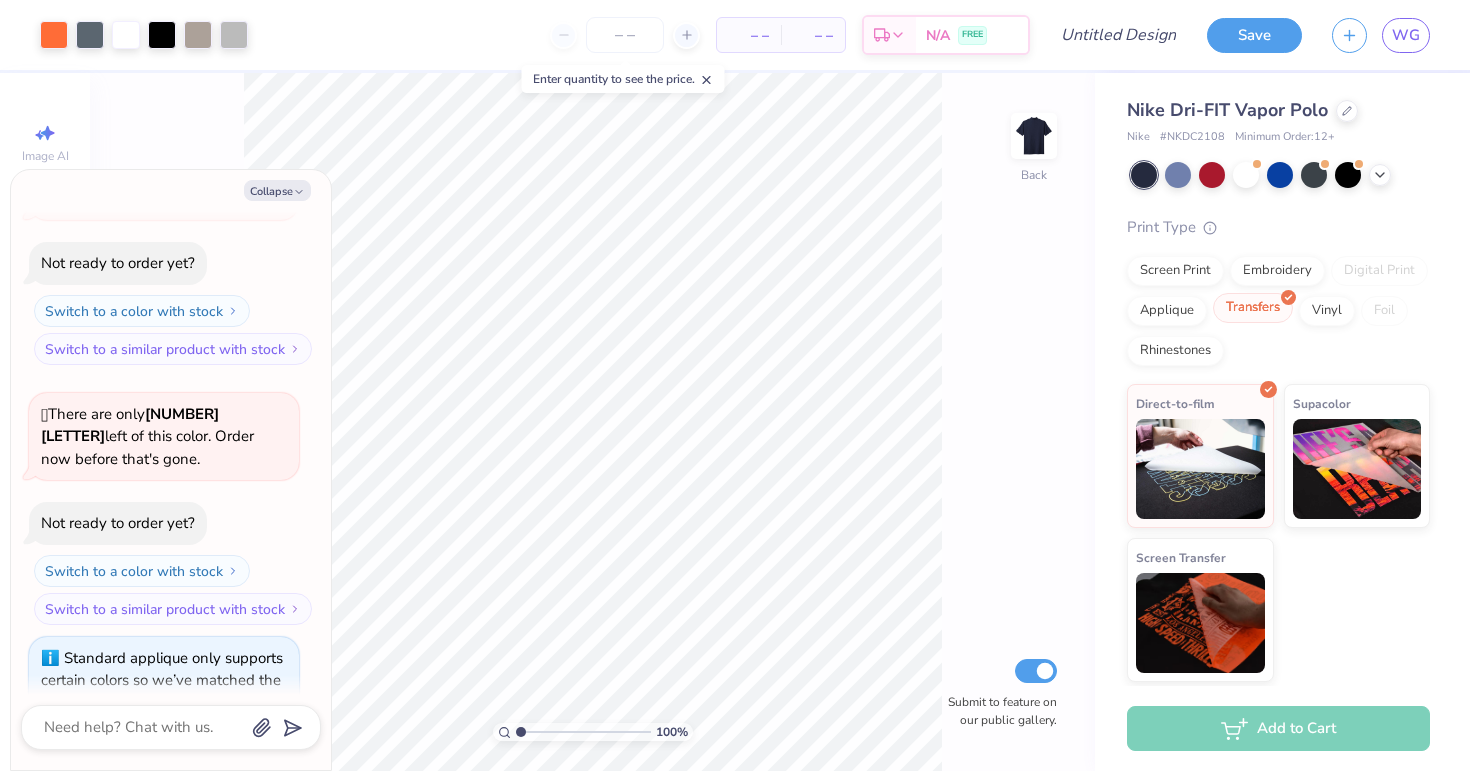 scroll, scrollTop: 592, scrollLeft: 0, axis: vertical 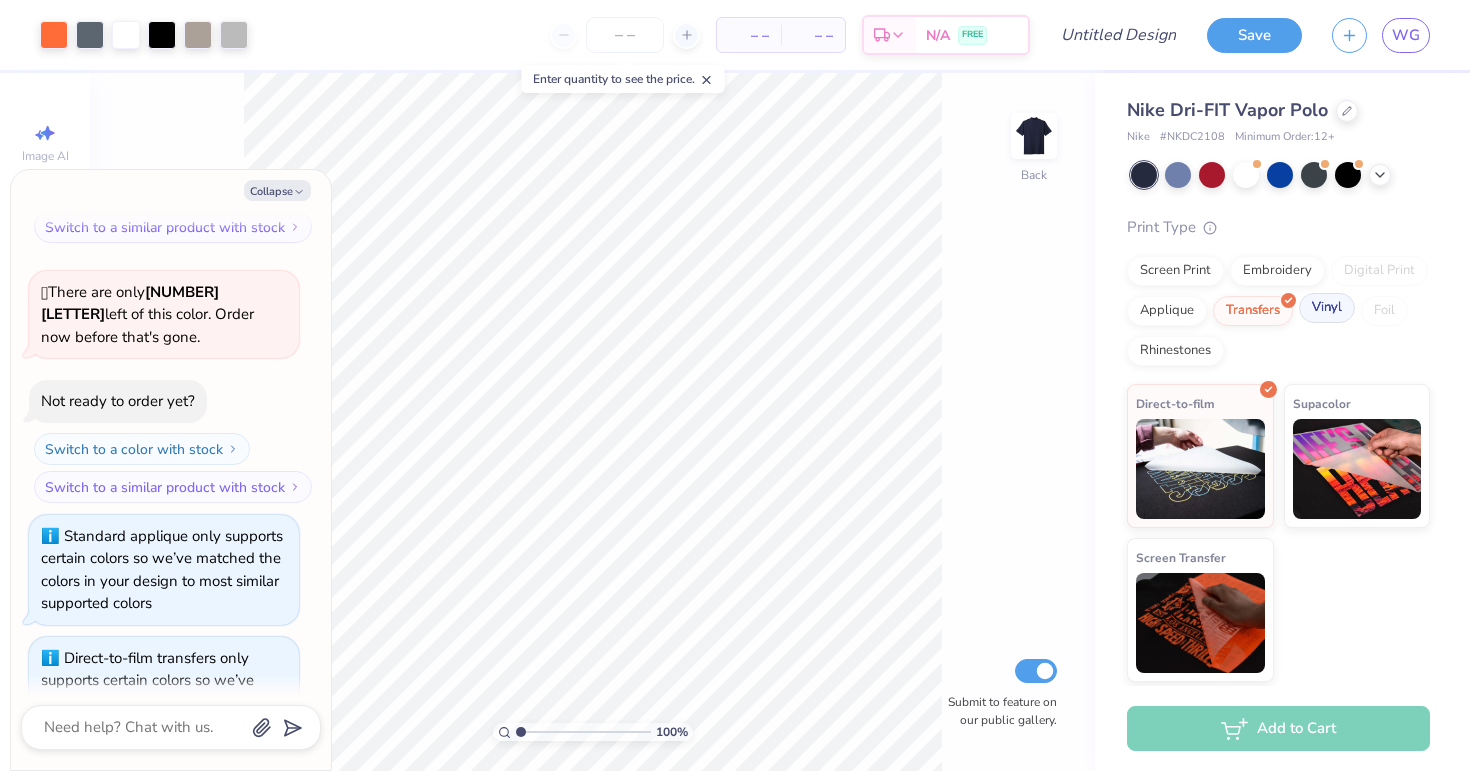 click on "Vinyl" at bounding box center (1327, 308) 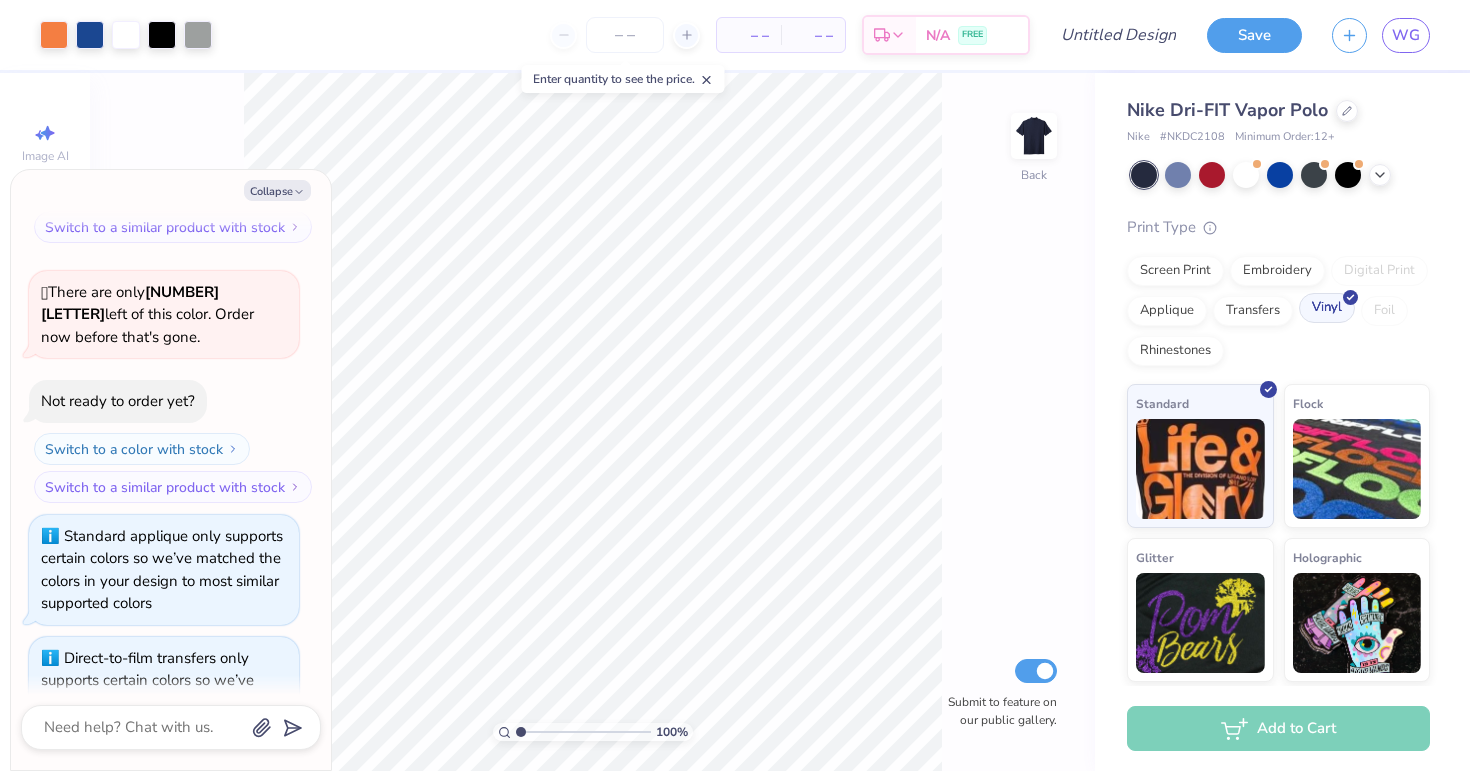 scroll, scrollTop: 1111, scrollLeft: 0, axis: vertical 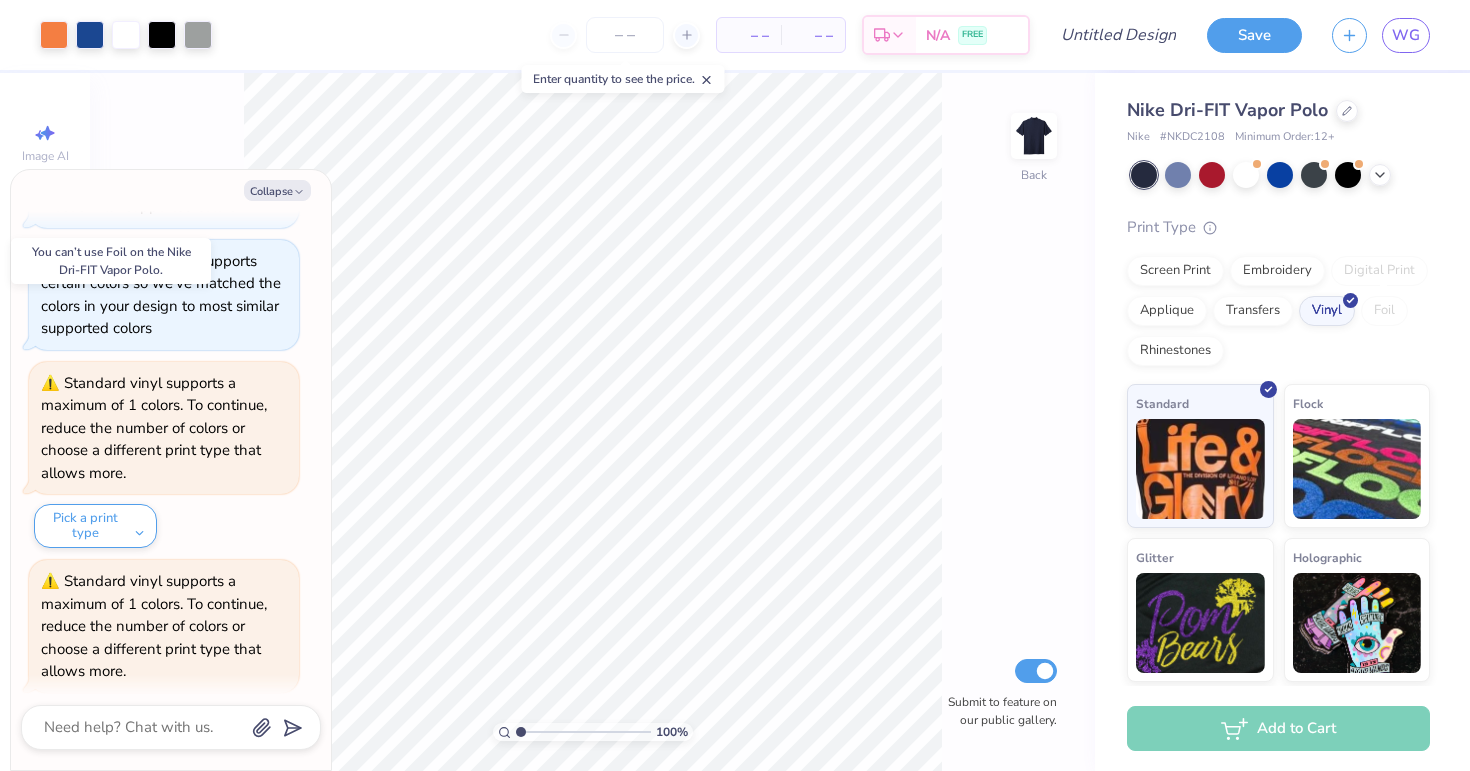 click on "Foil" at bounding box center [1384, 311] 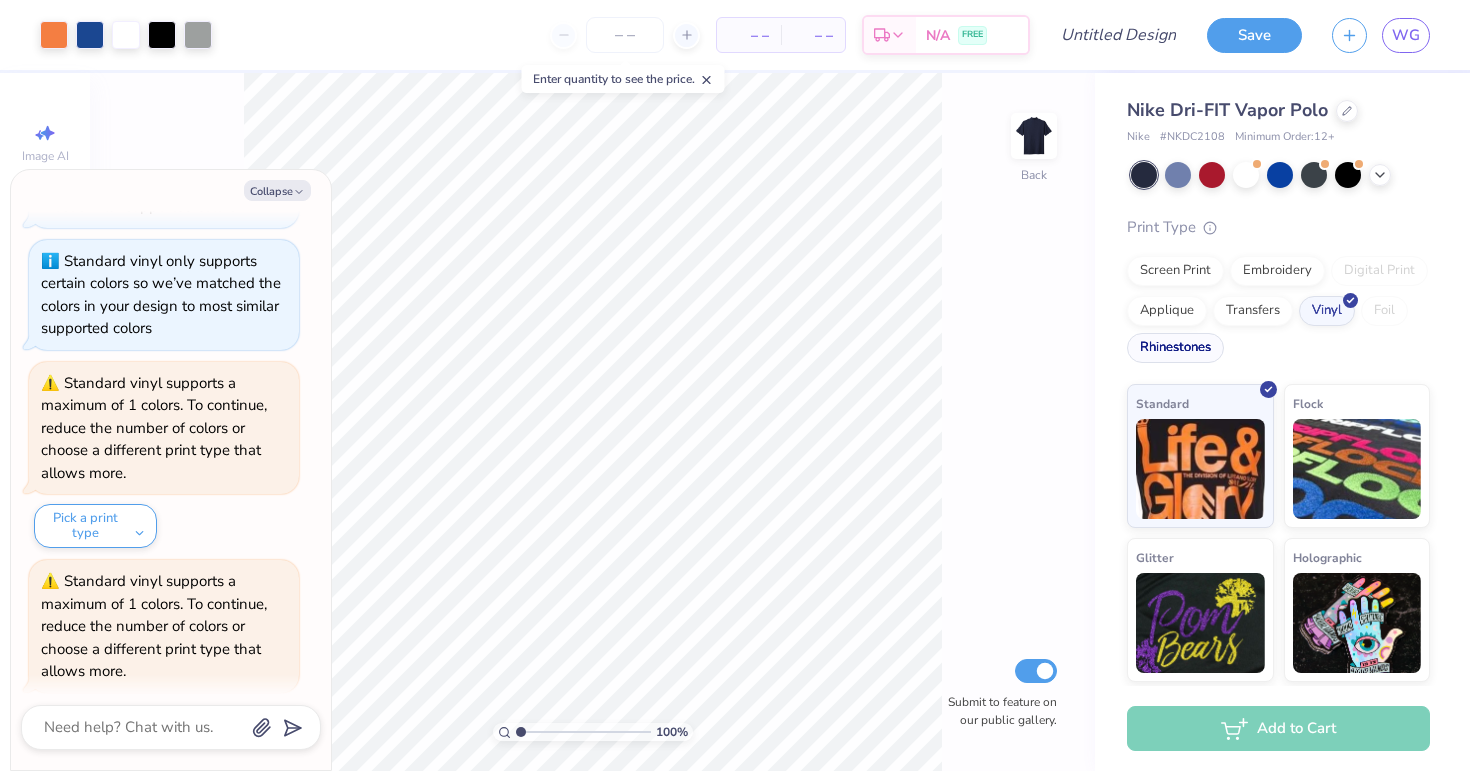click on "Rhinestones" at bounding box center (1175, 348) 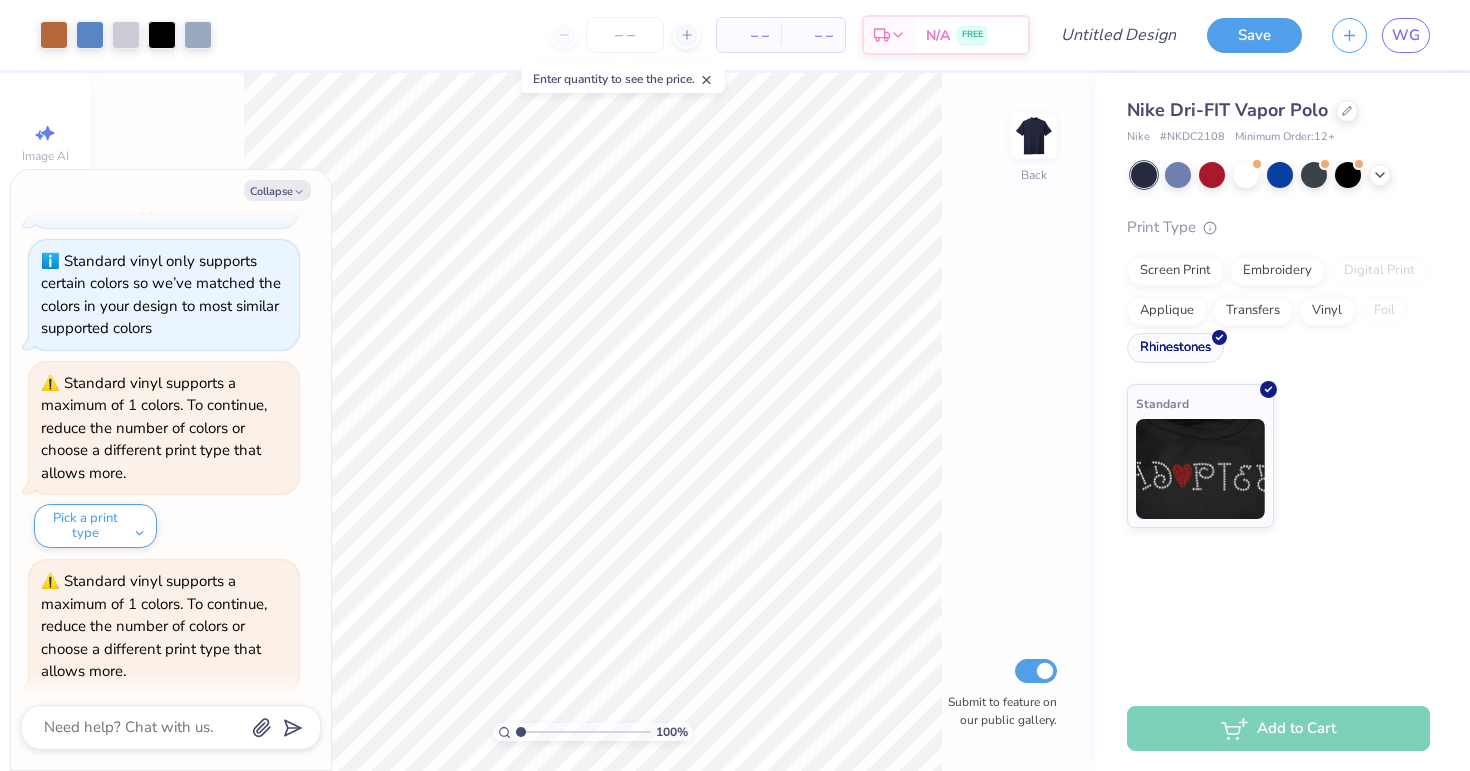 scroll, scrollTop: 1233, scrollLeft: 0, axis: vertical 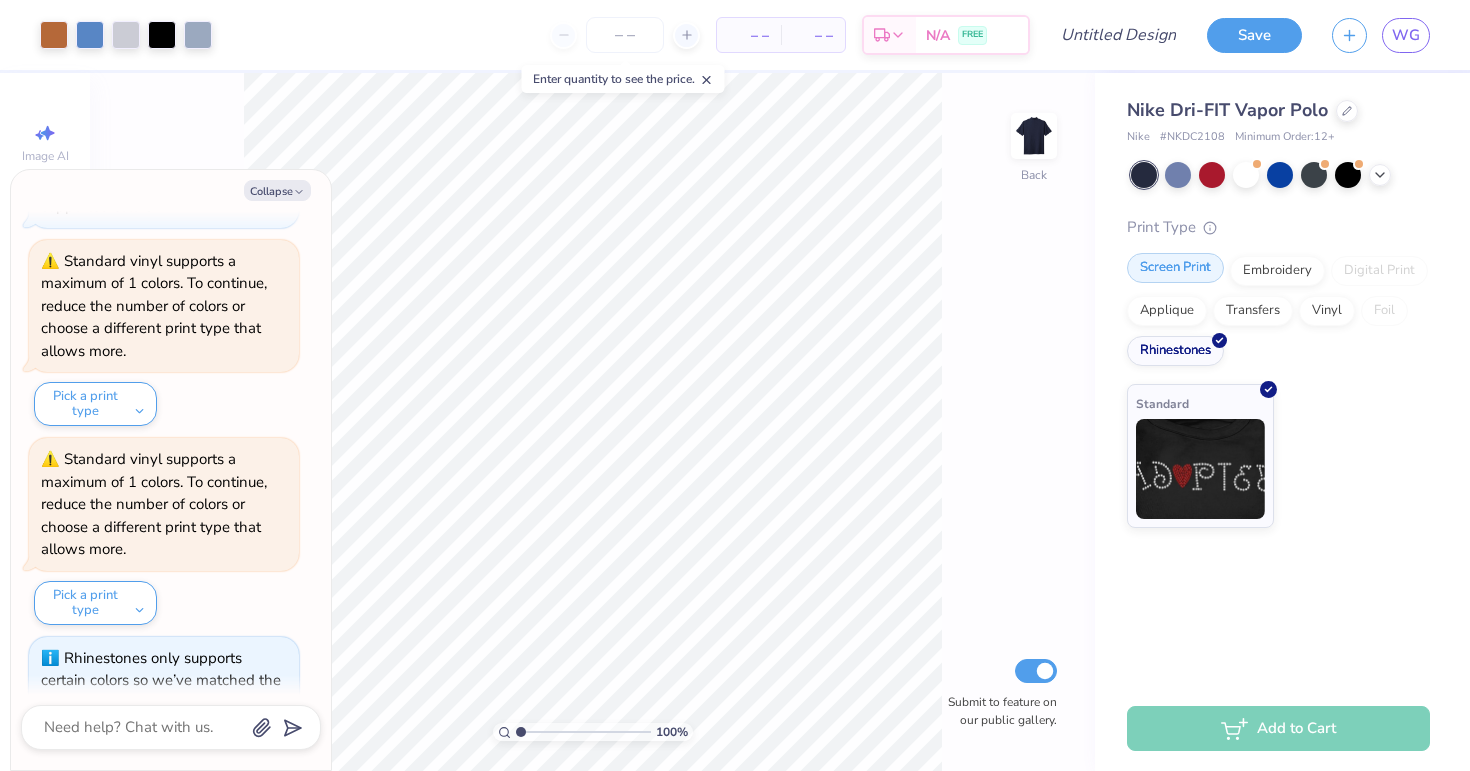 click on "Screen Print" at bounding box center (1175, 268) 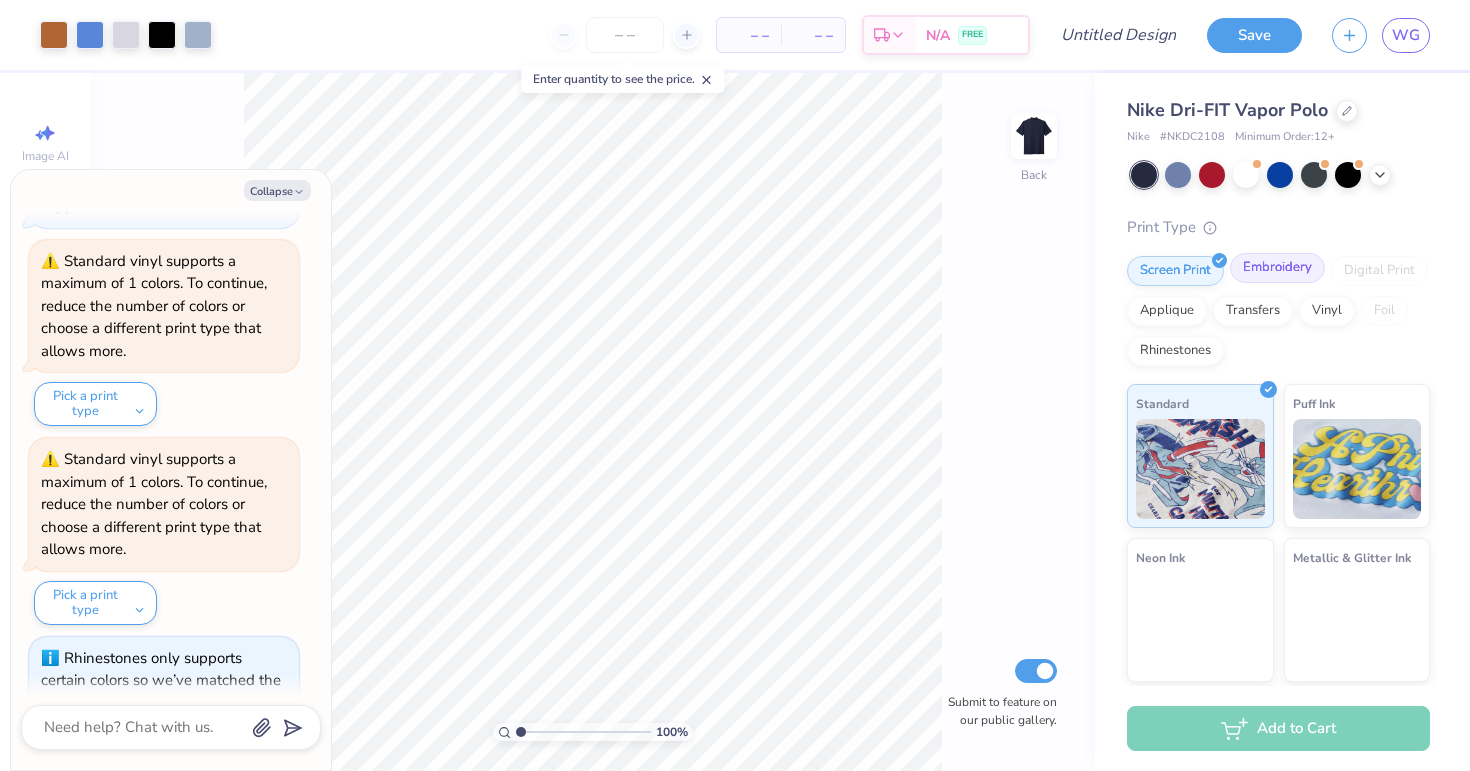 scroll, scrollTop: 1355, scrollLeft: 0, axis: vertical 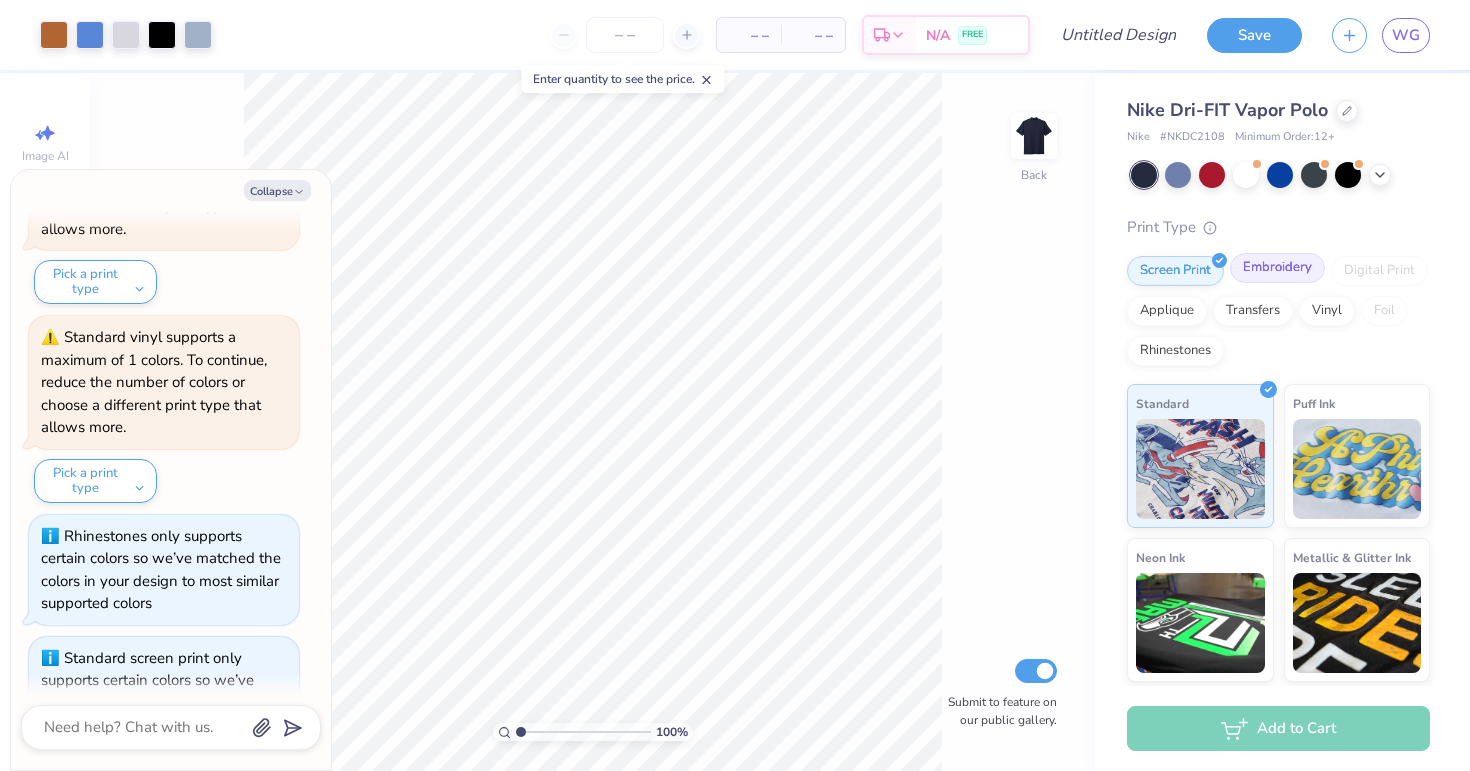 click on "Embroidery" at bounding box center (1277, 268) 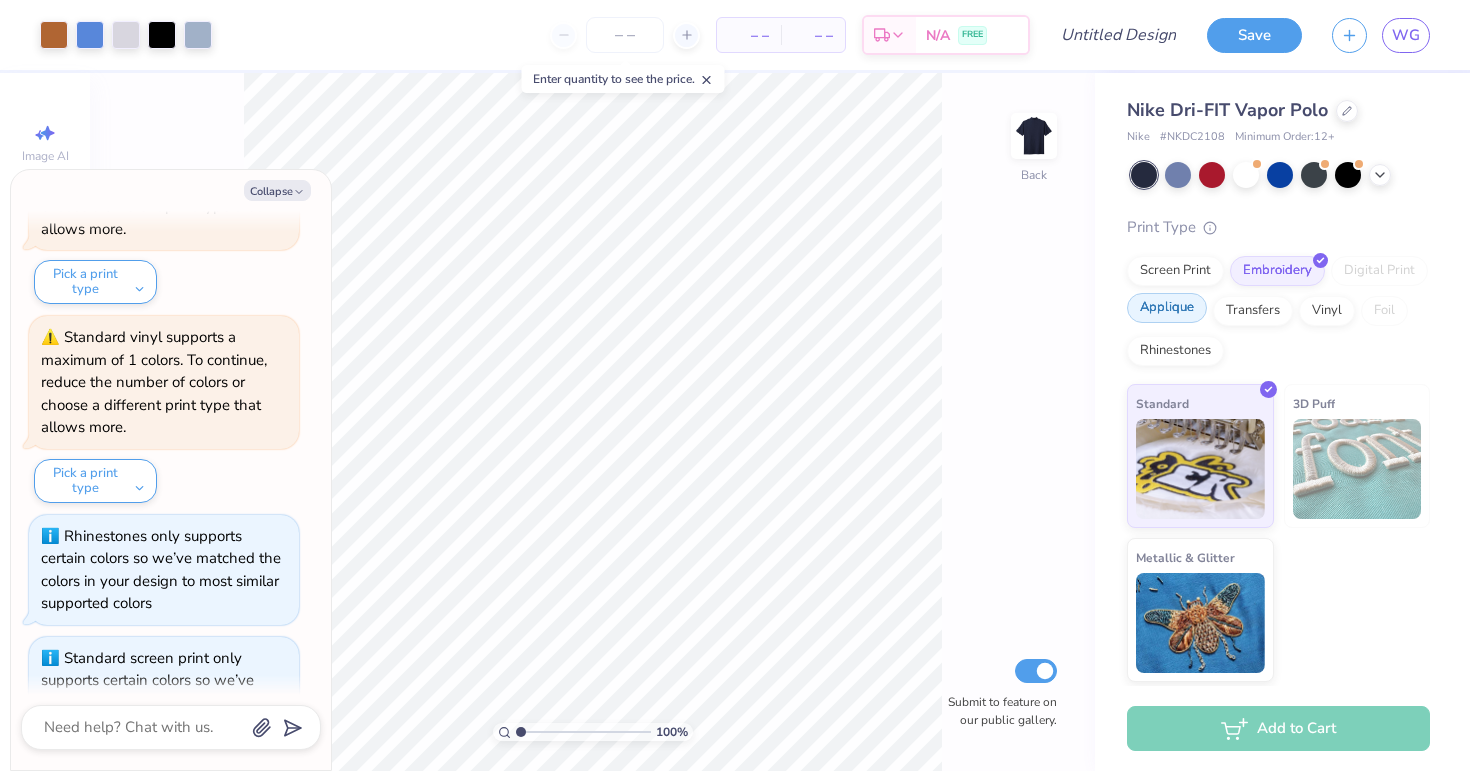 click on "Applique" at bounding box center (1167, 308) 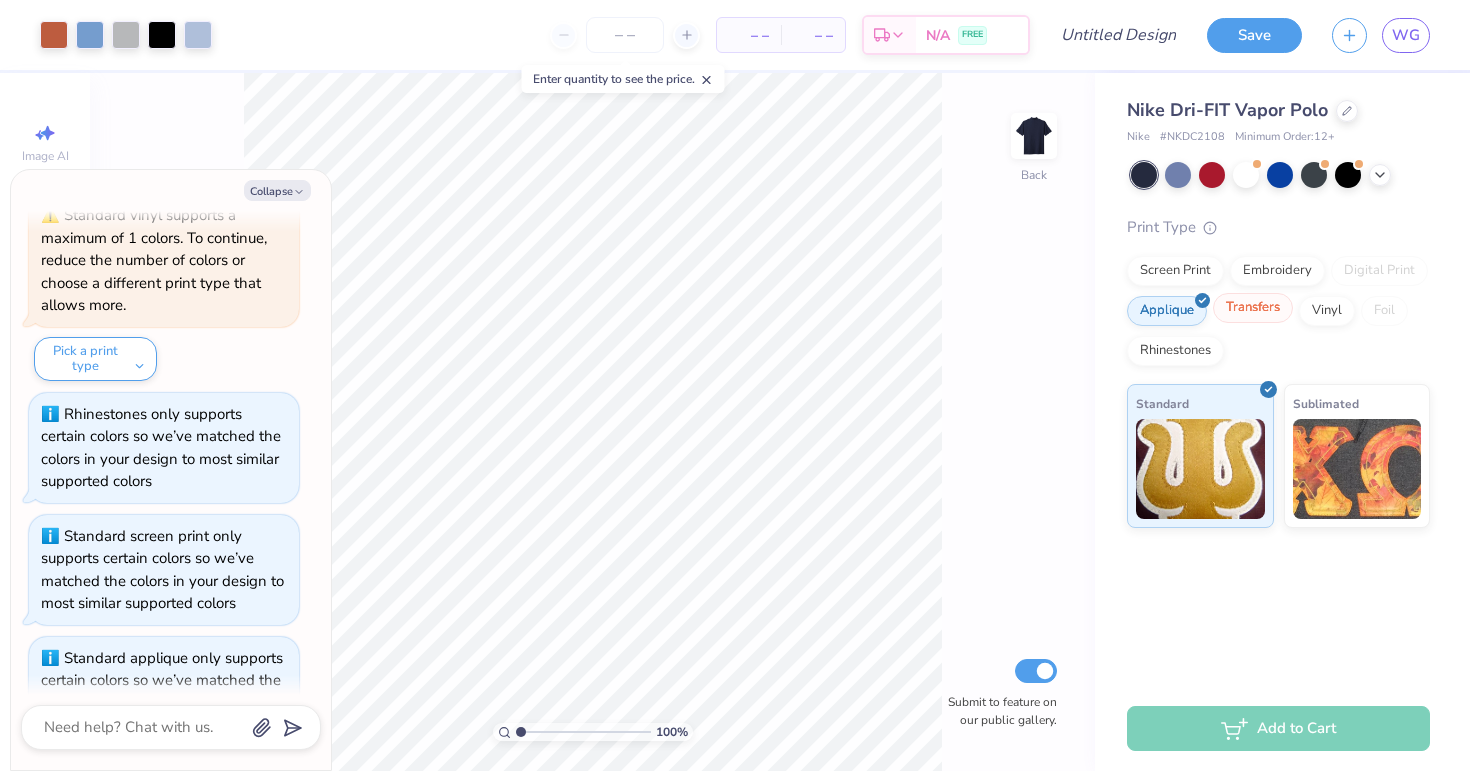 click on "Transfers" at bounding box center [1253, 308] 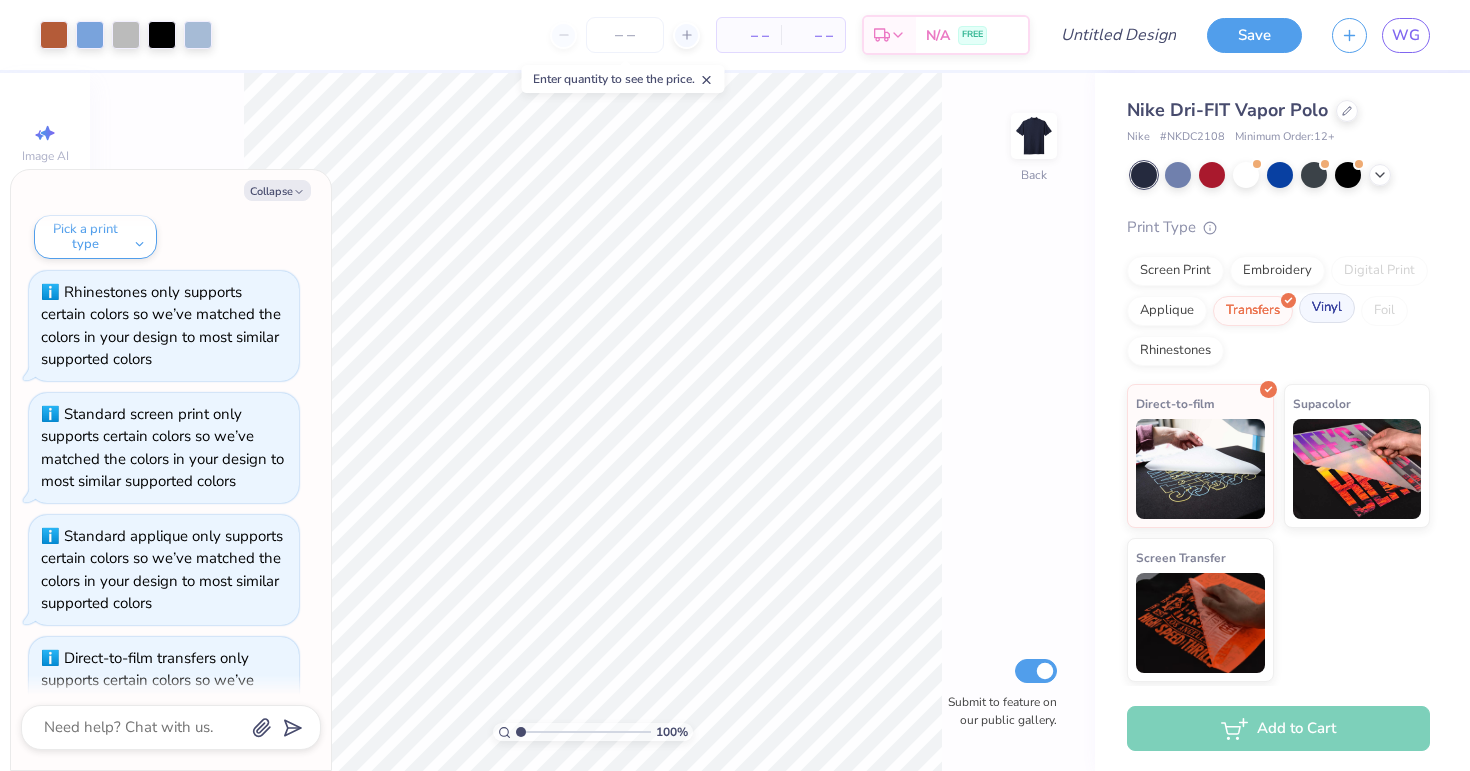 click on "Vinyl" at bounding box center [1327, 308] 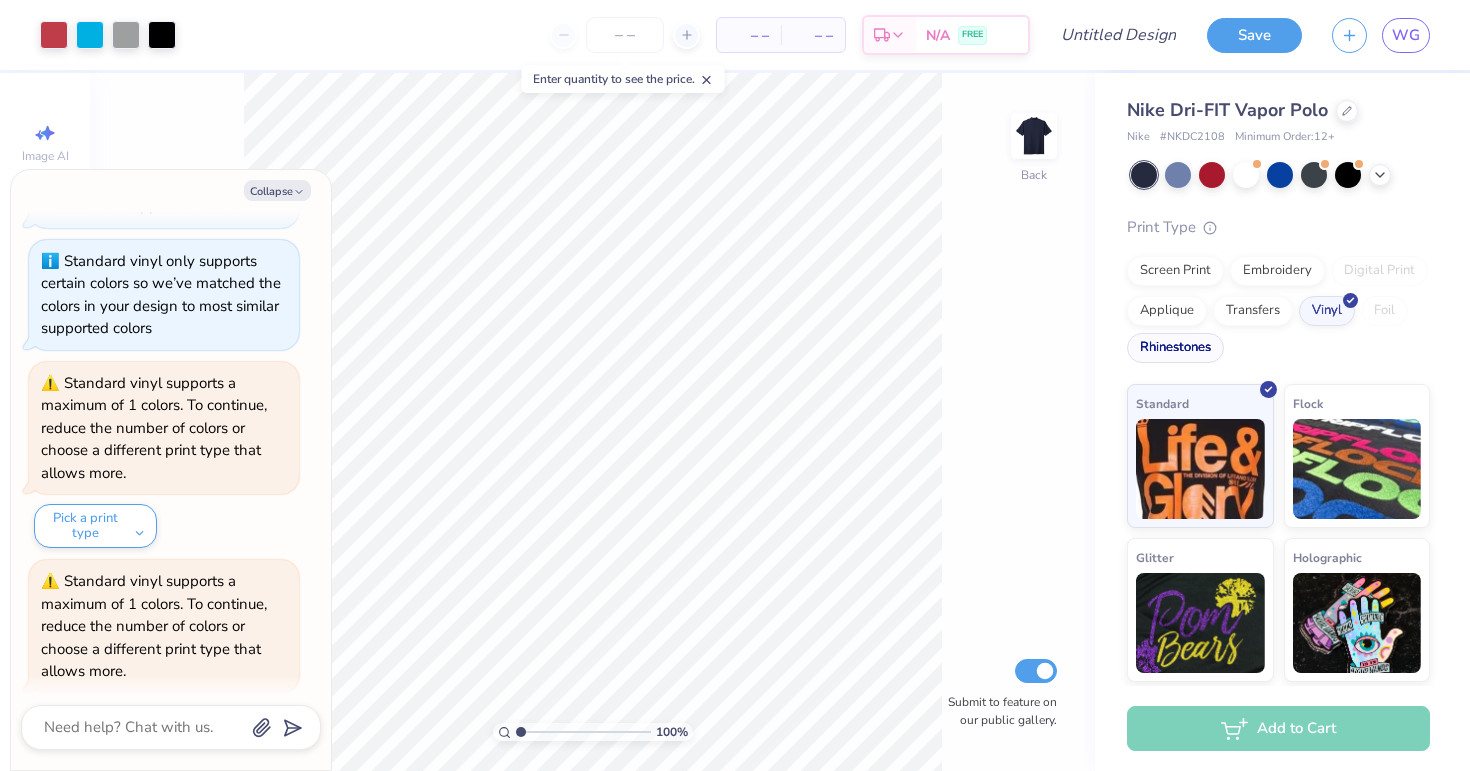 click on "Rhinestones" at bounding box center [1175, 348] 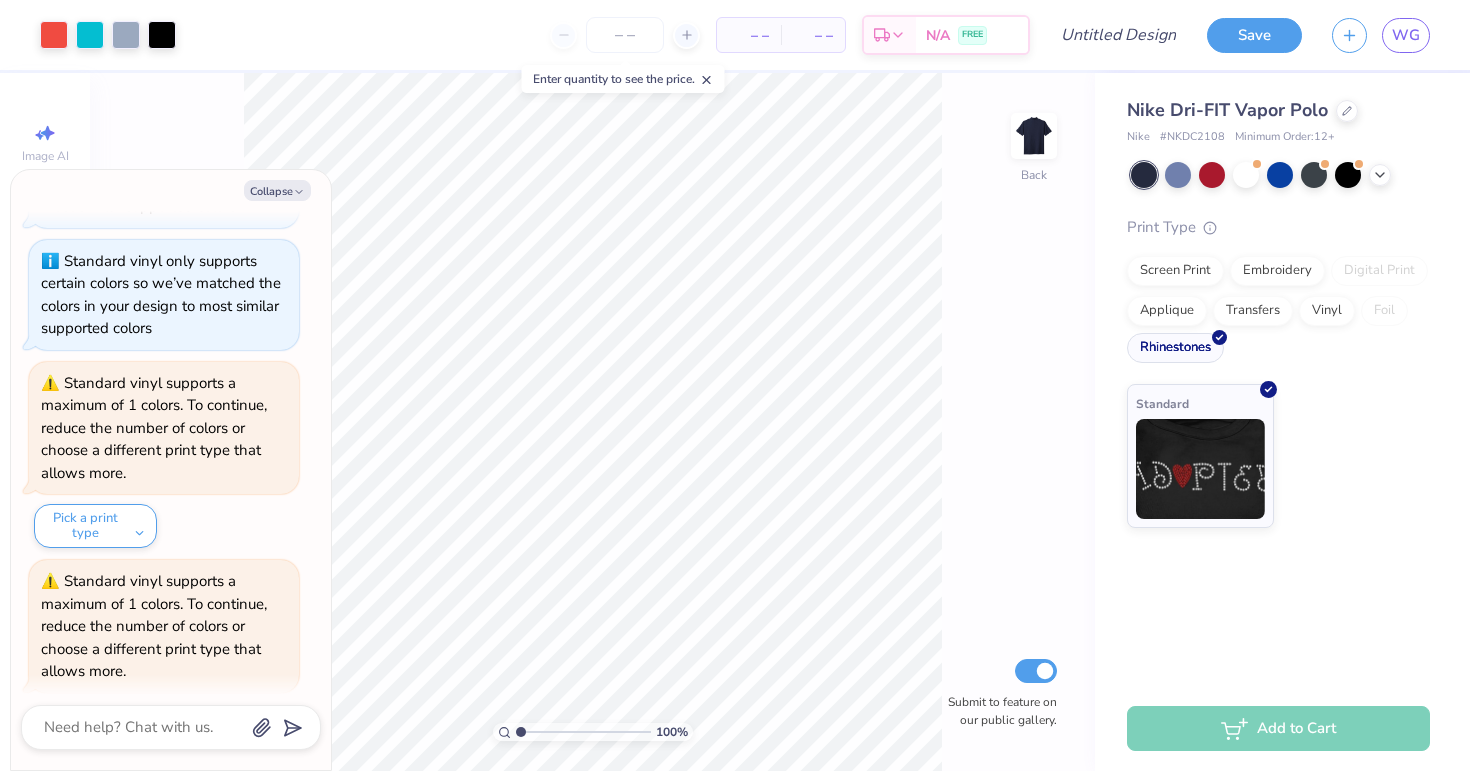 scroll, scrollTop: 2240, scrollLeft: 0, axis: vertical 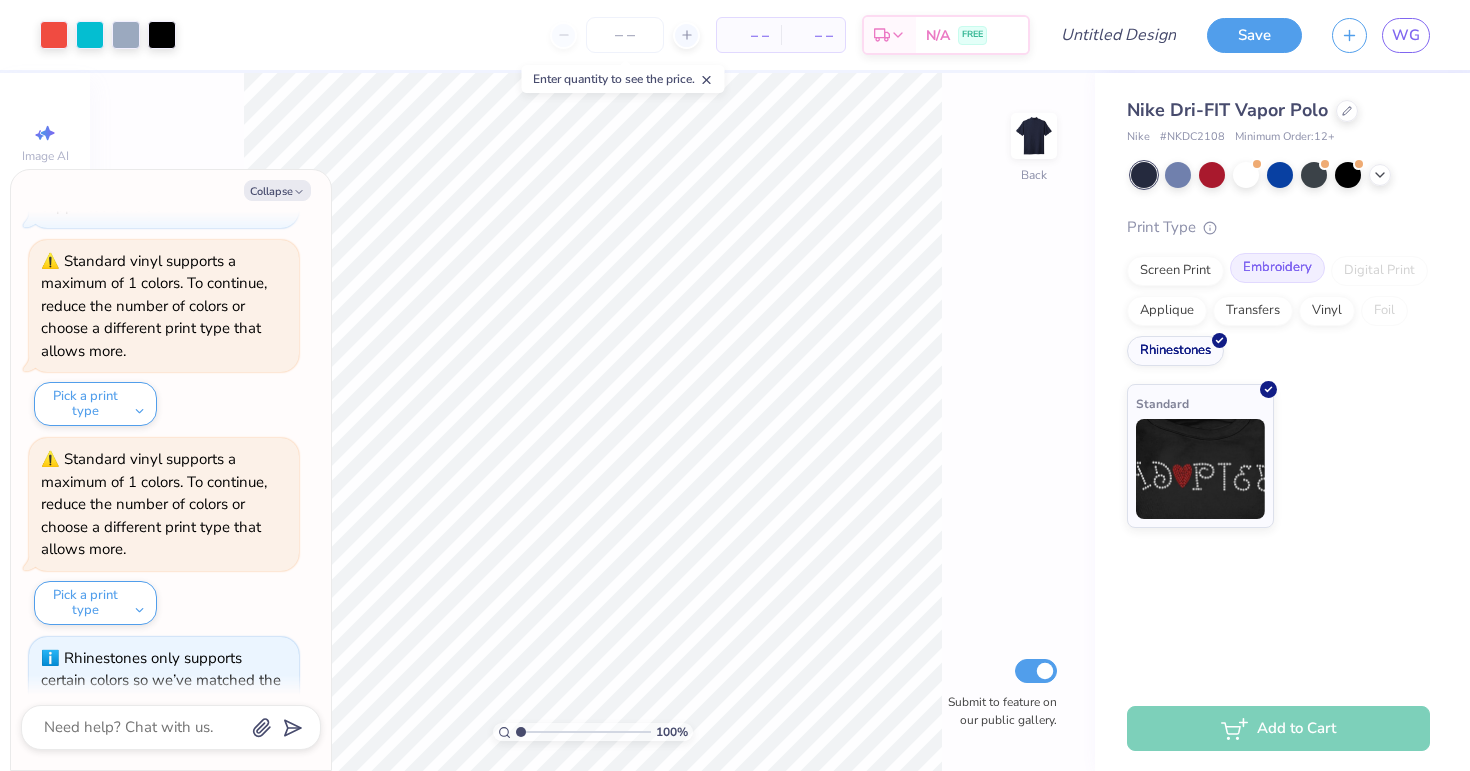 click on "Embroidery" at bounding box center (1277, 268) 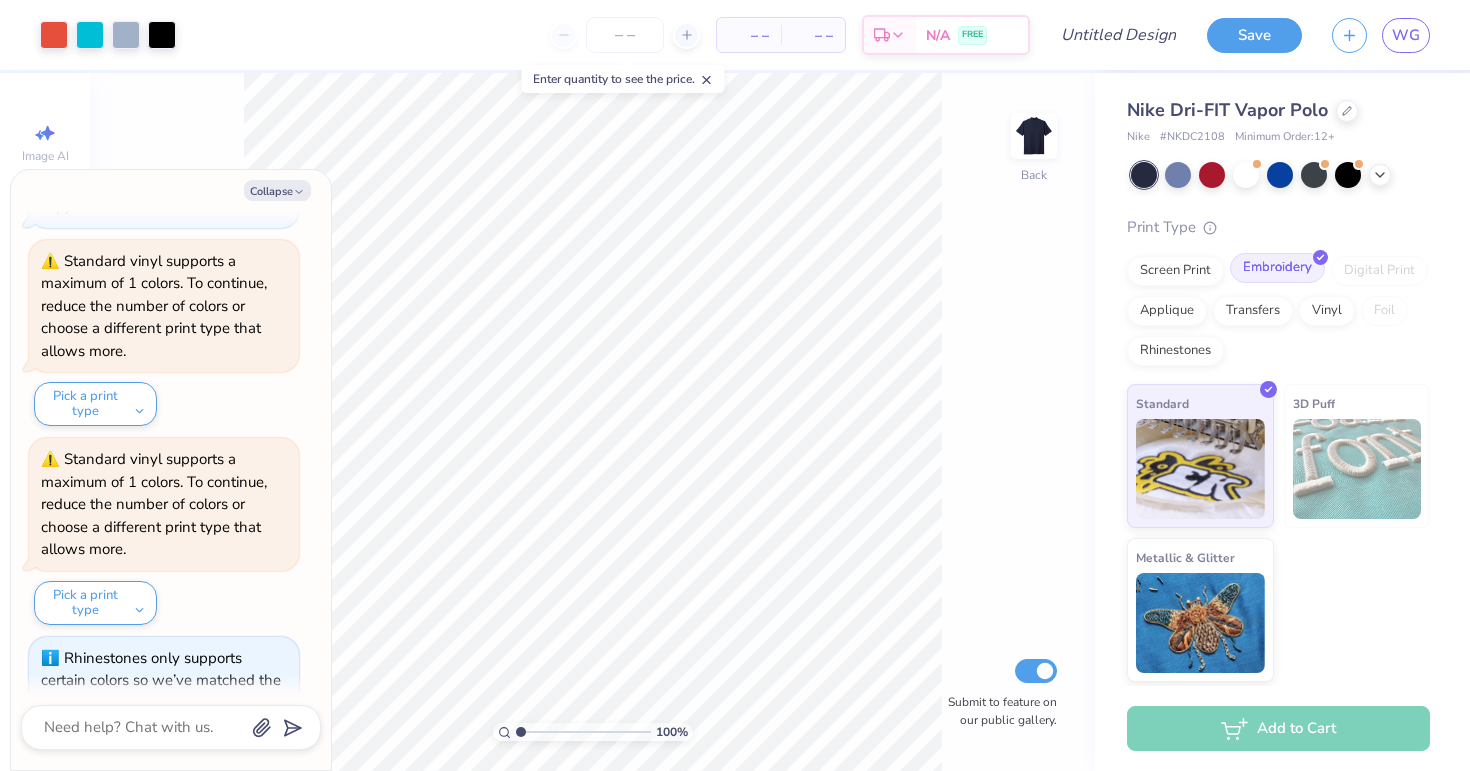 scroll, scrollTop: 2362, scrollLeft: 0, axis: vertical 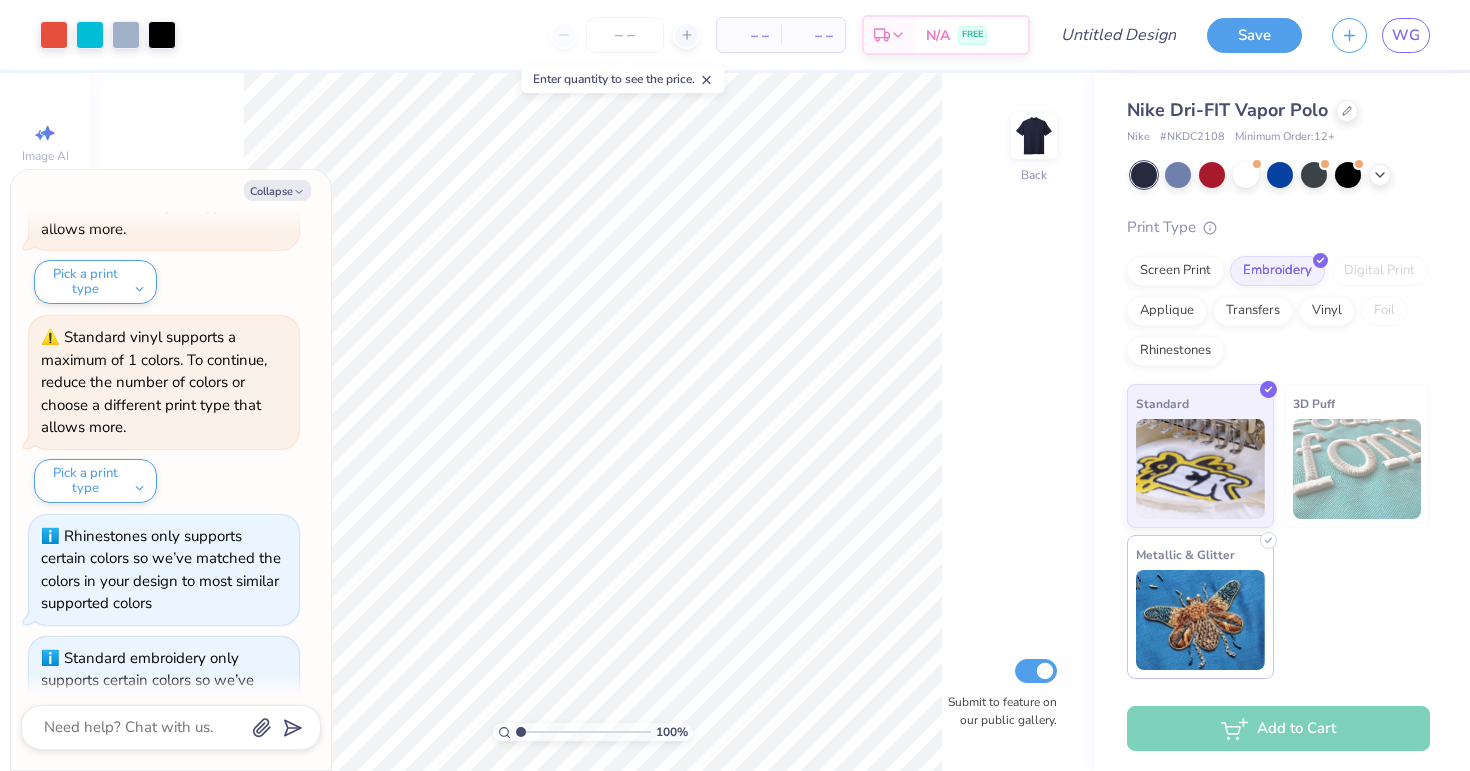 click at bounding box center [1200, 620] 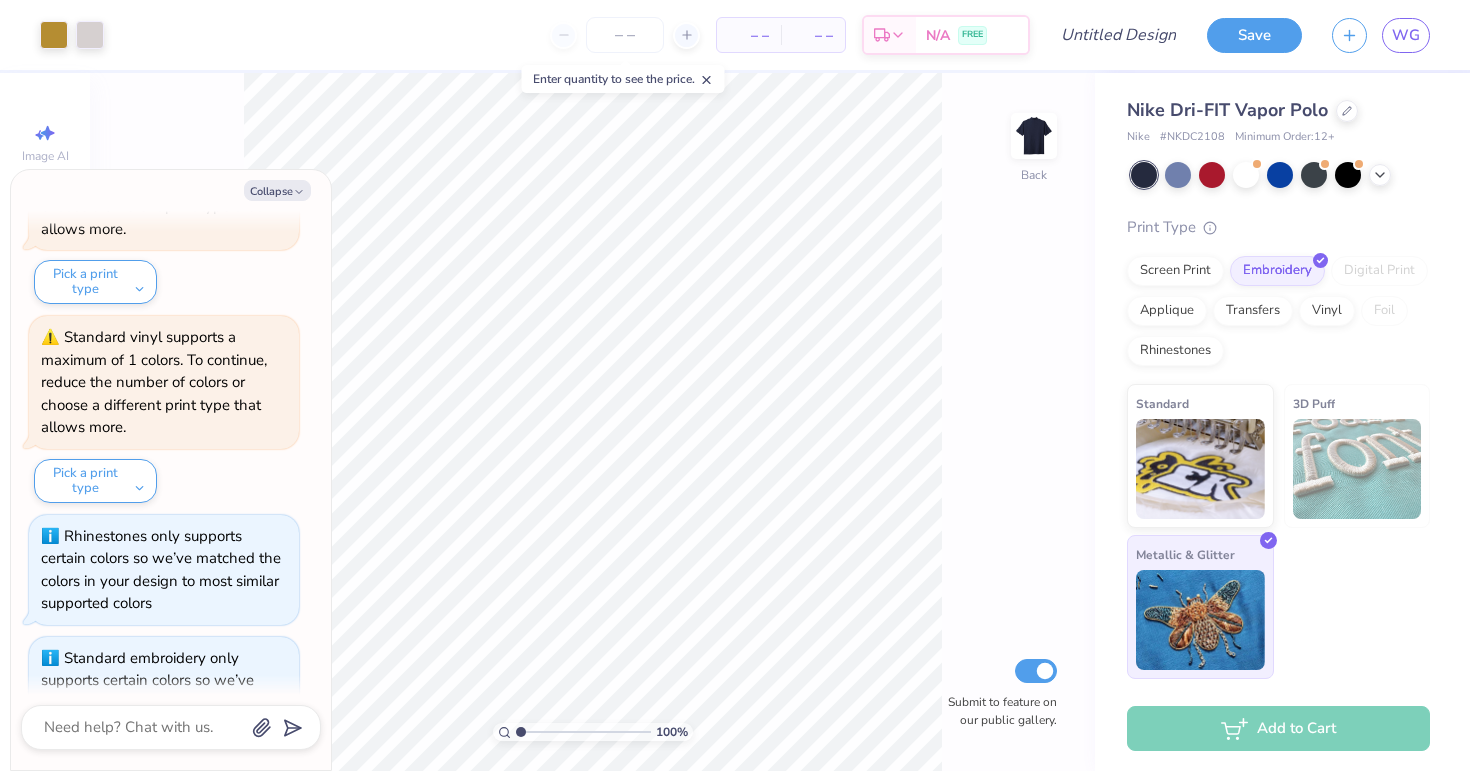 scroll, scrollTop: 2484, scrollLeft: 0, axis: vertical 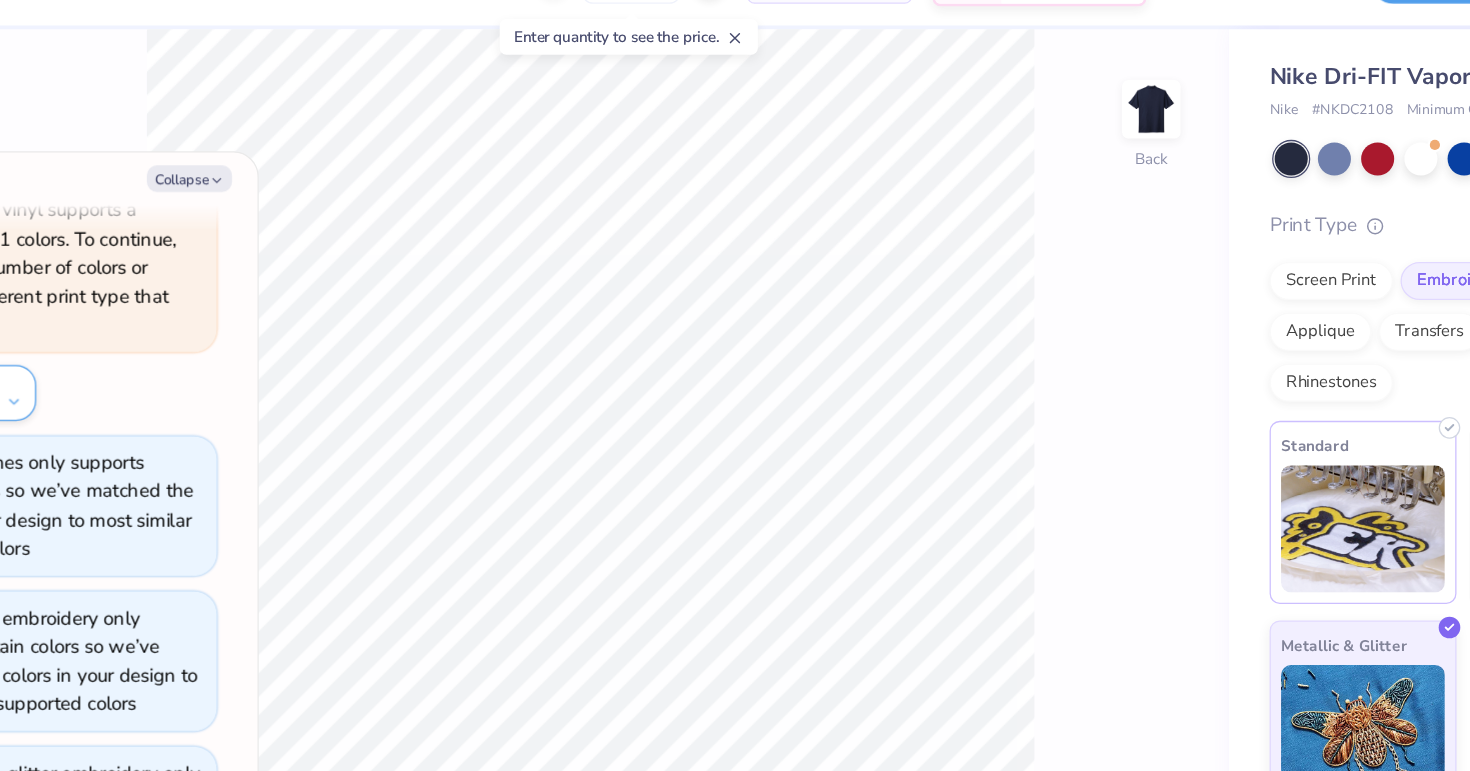 click at bounding box center (1200, 466) 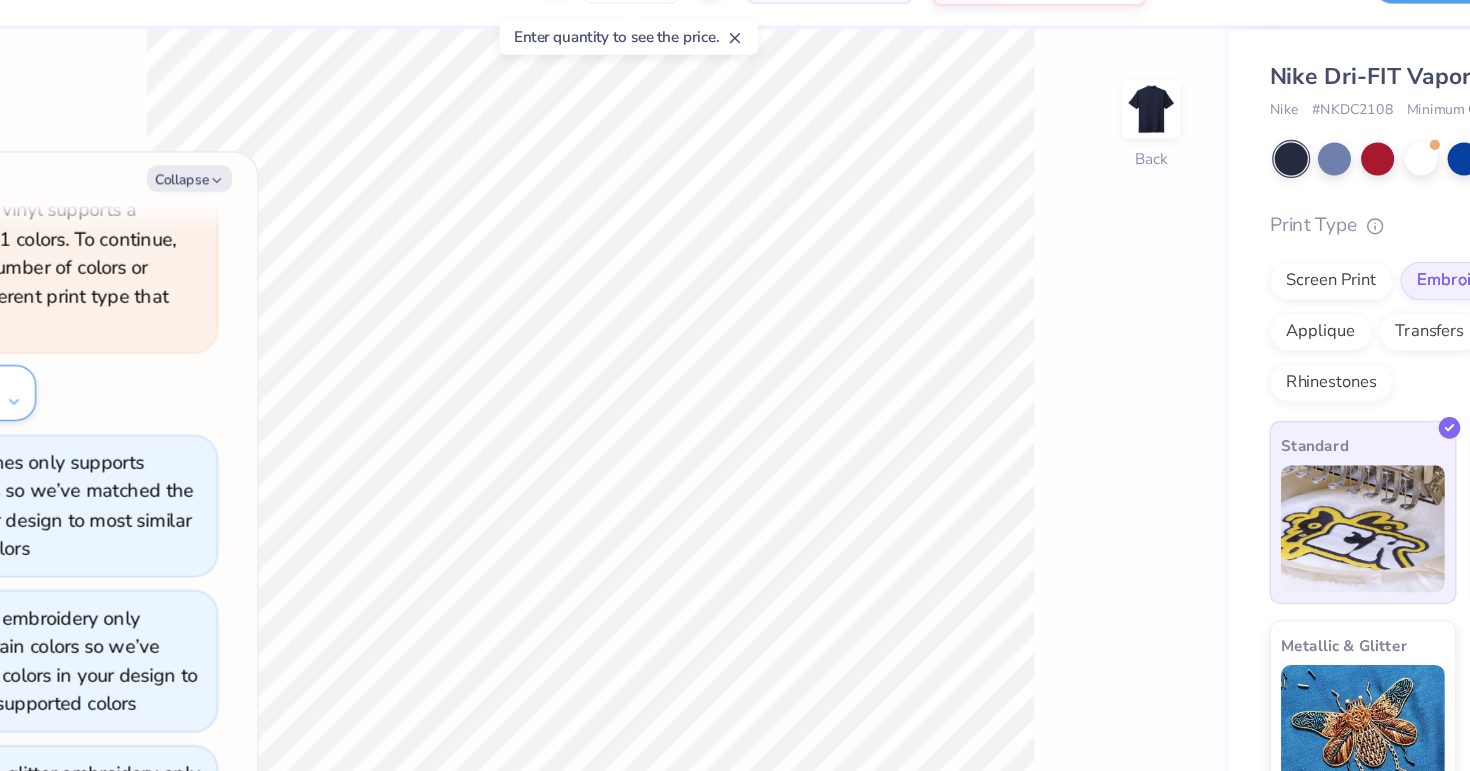 scroll, scrollTop: 2606, scrollLeft: 0, axis: vertical 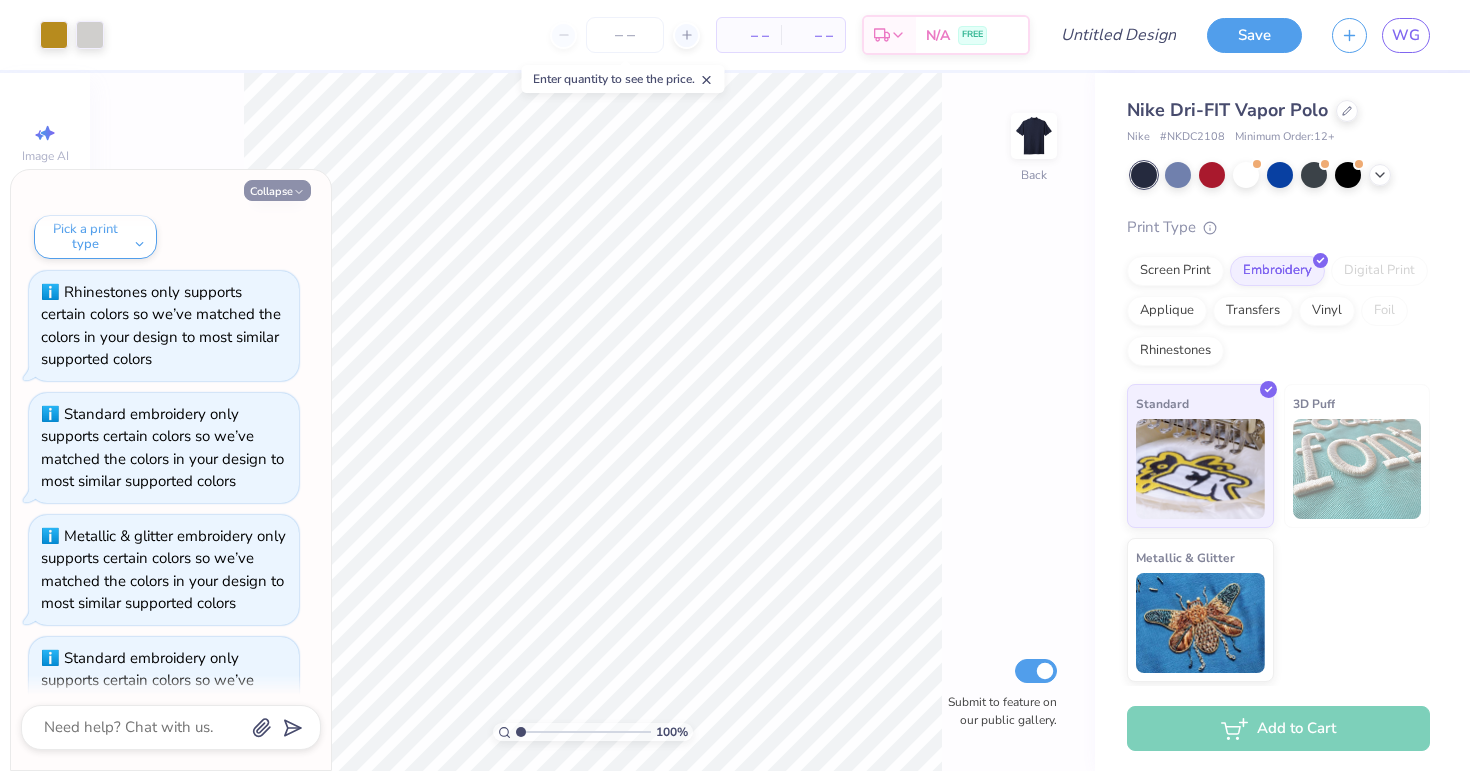 click on "Collapse" at bounding box center [277, 190] 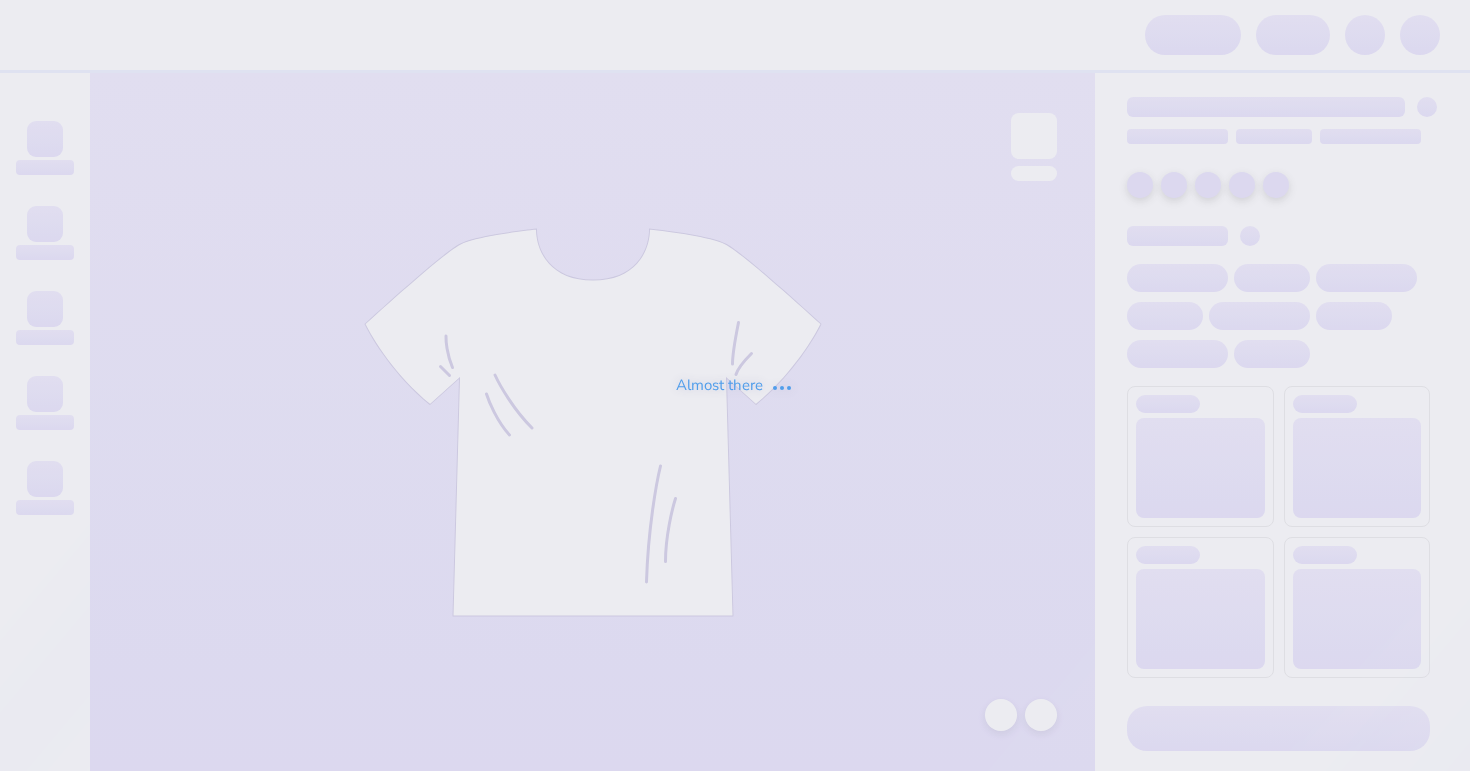 scroll, scrollTop: 0, scrollLeft: 0, axis: both 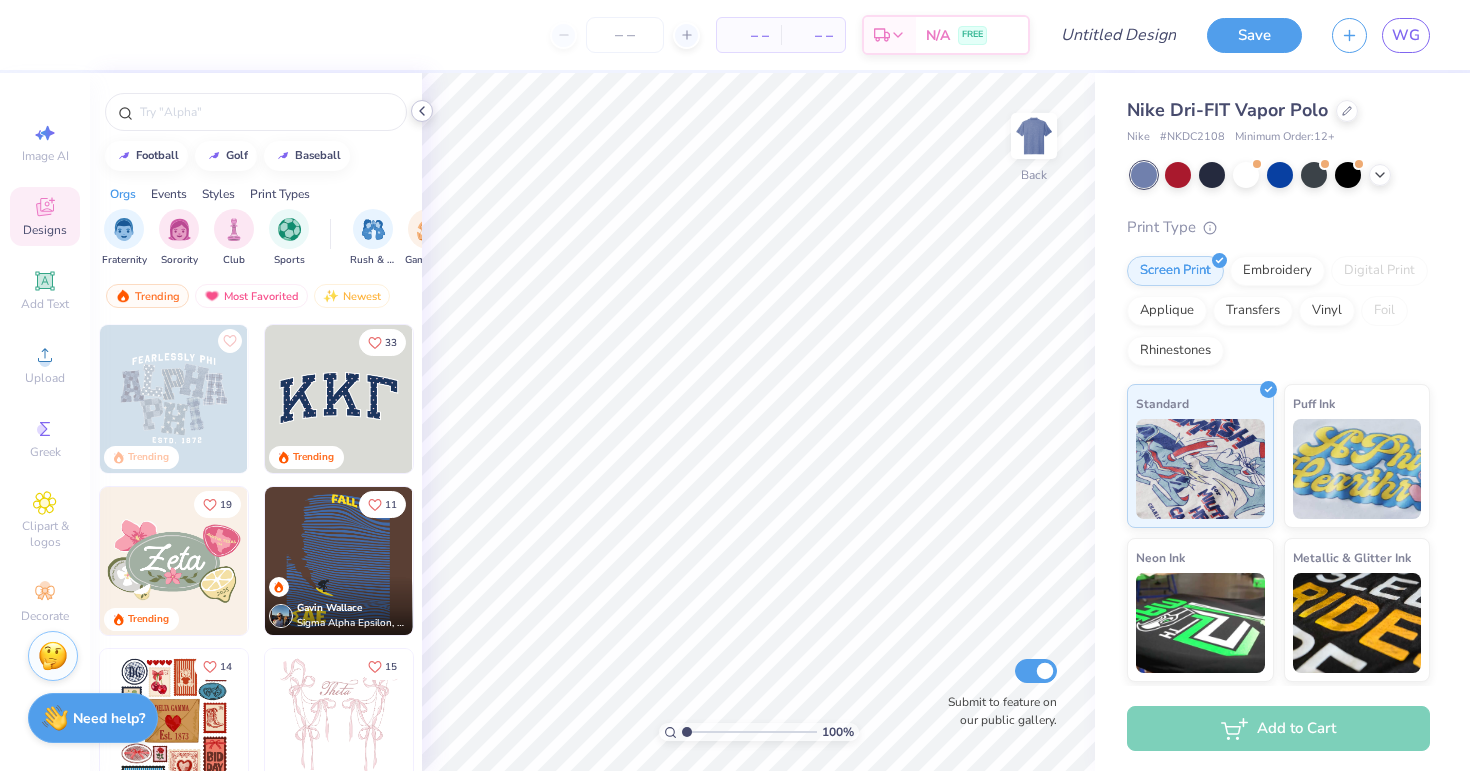 click 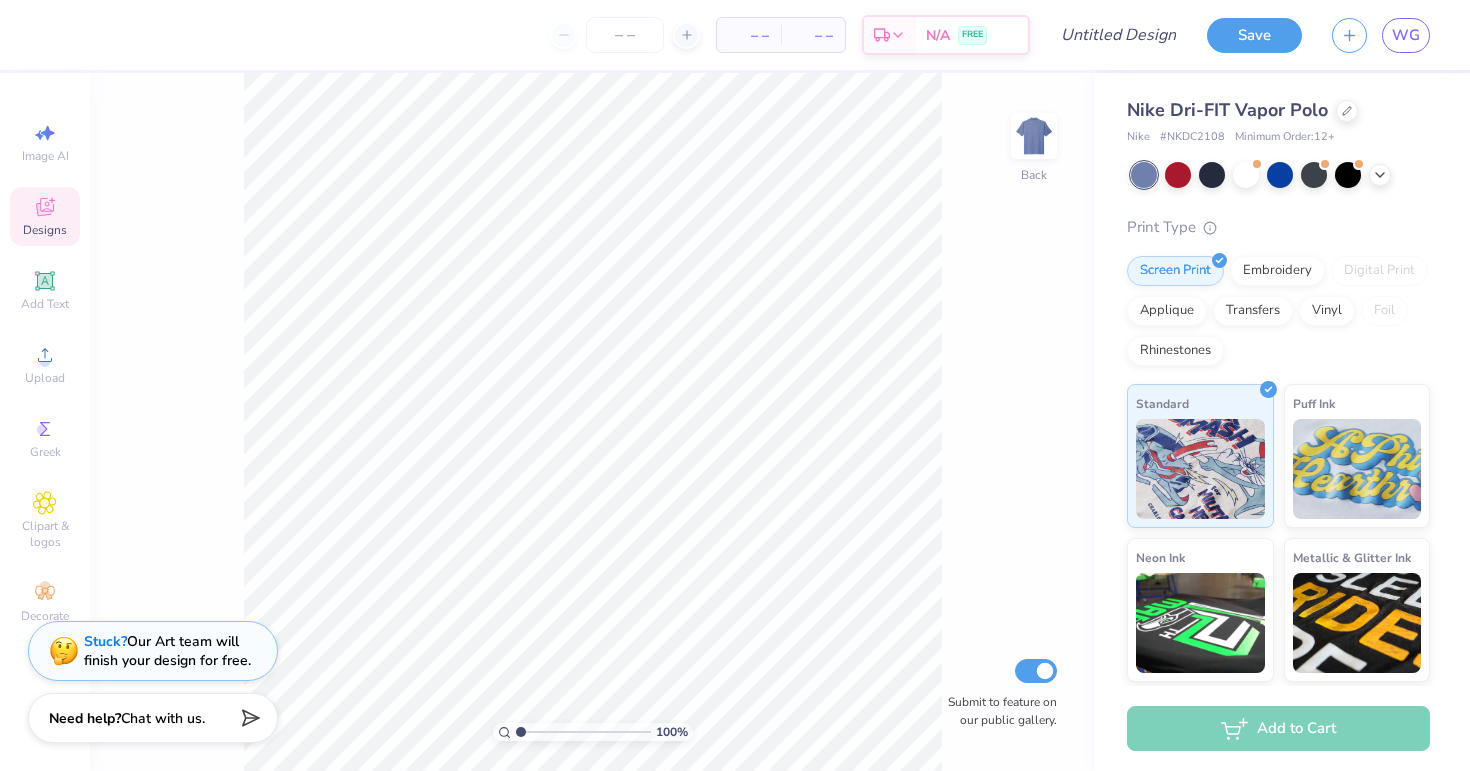 click on "100  % Back Submit to feature on our public gallery." at bounding box center [592, 422] 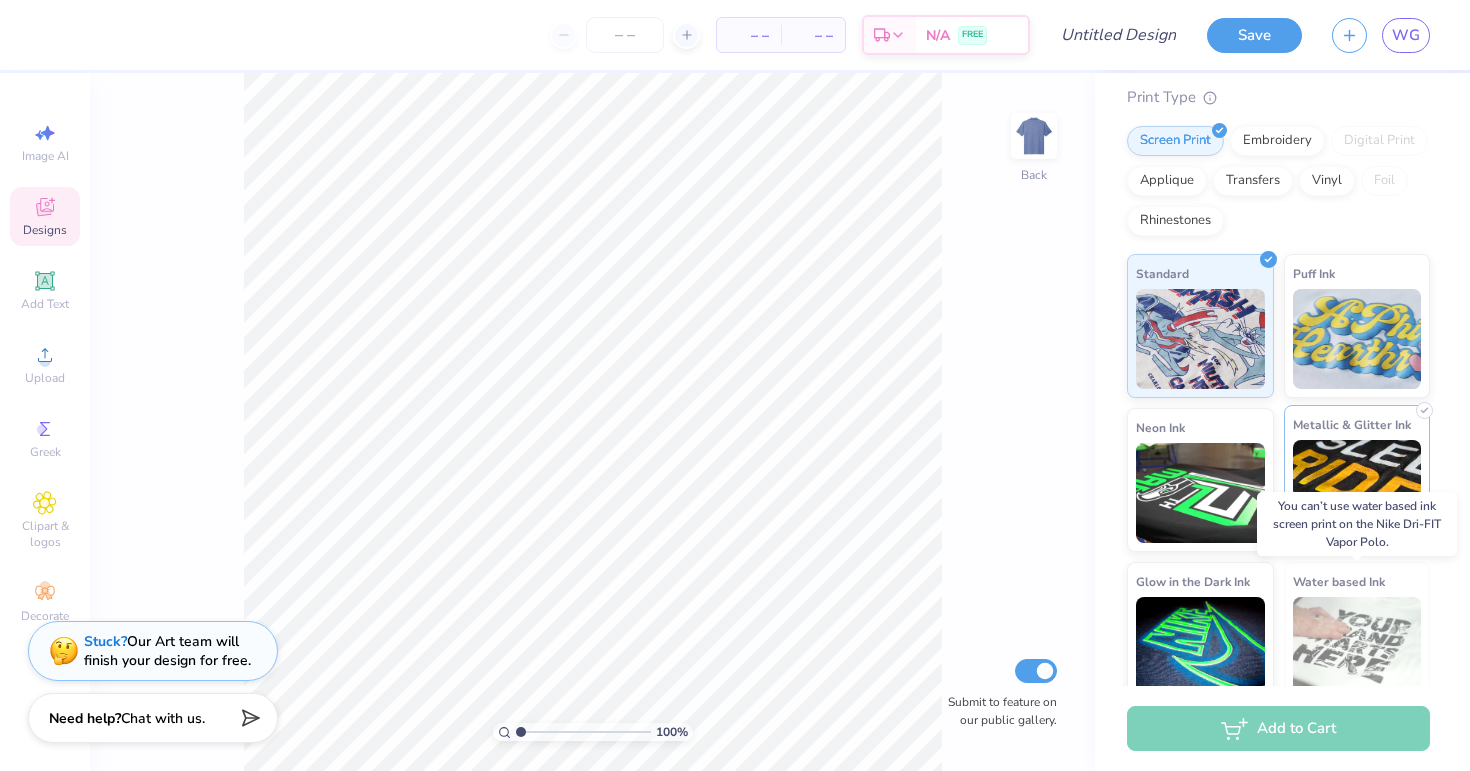 scroll, scrollTop: 0, scrollLeft: 0, axis: both 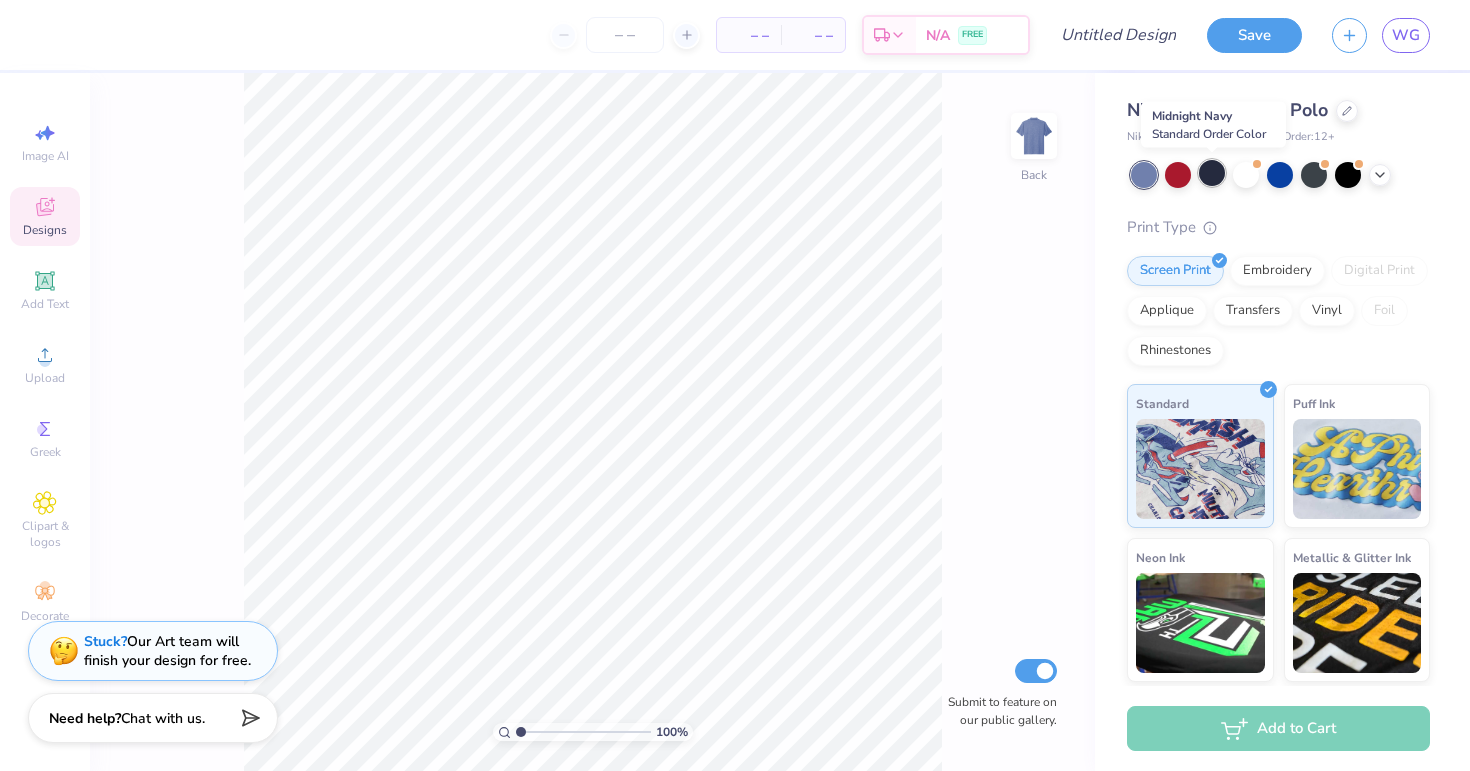 click at bounding box center (1212, 173) 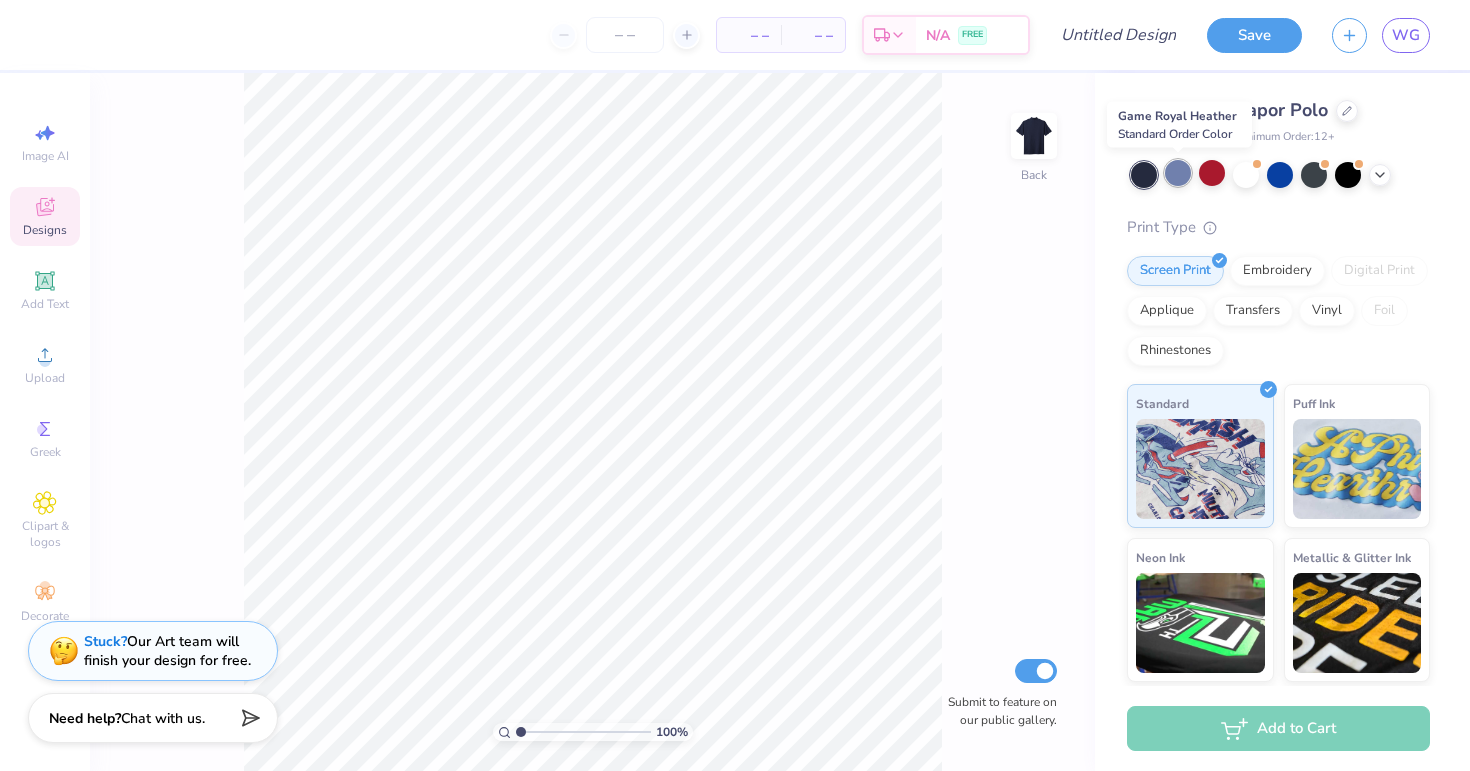 click at bounding box center (1178, 173) 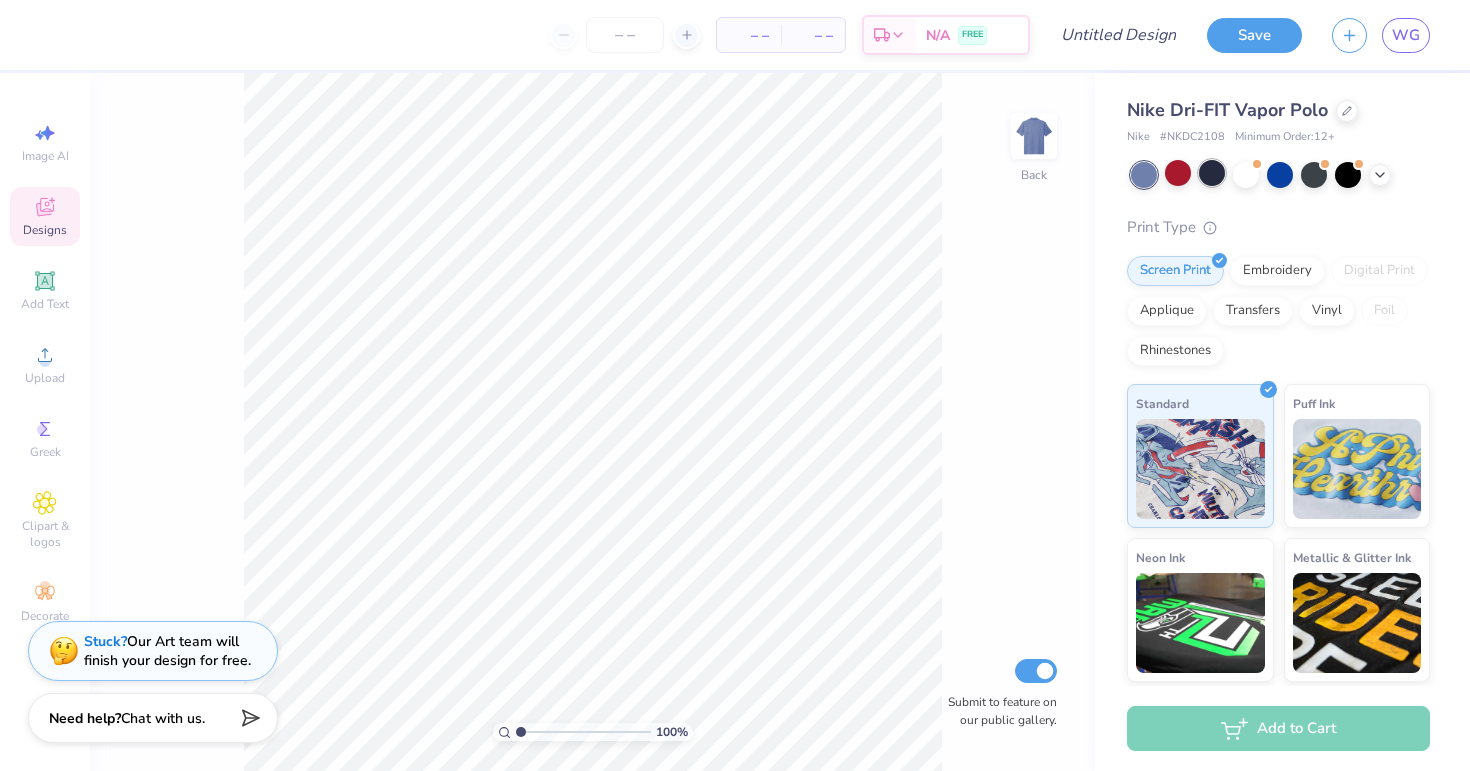 click at bounding box center (1212, 173) 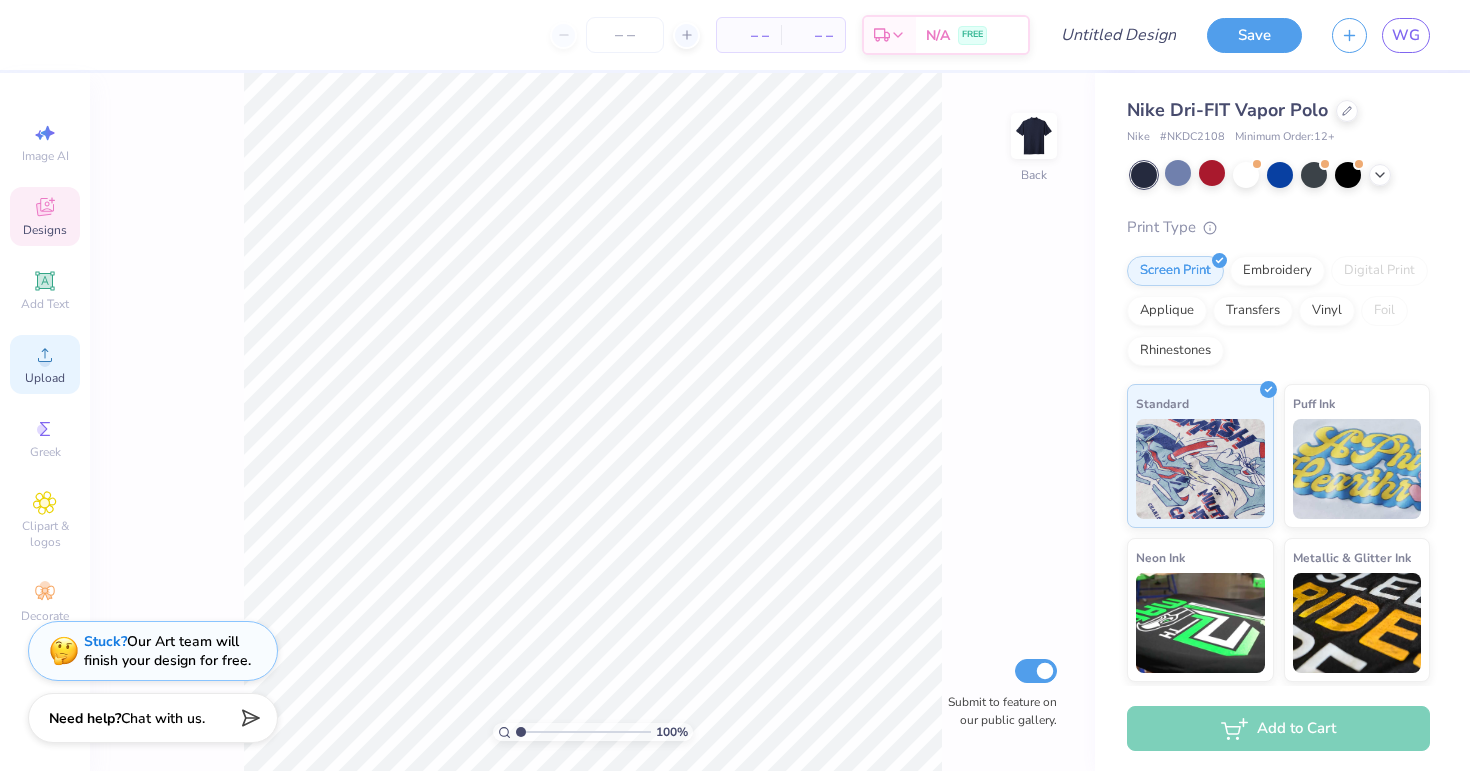 click on "Upload" at bounding box center (45, 364) 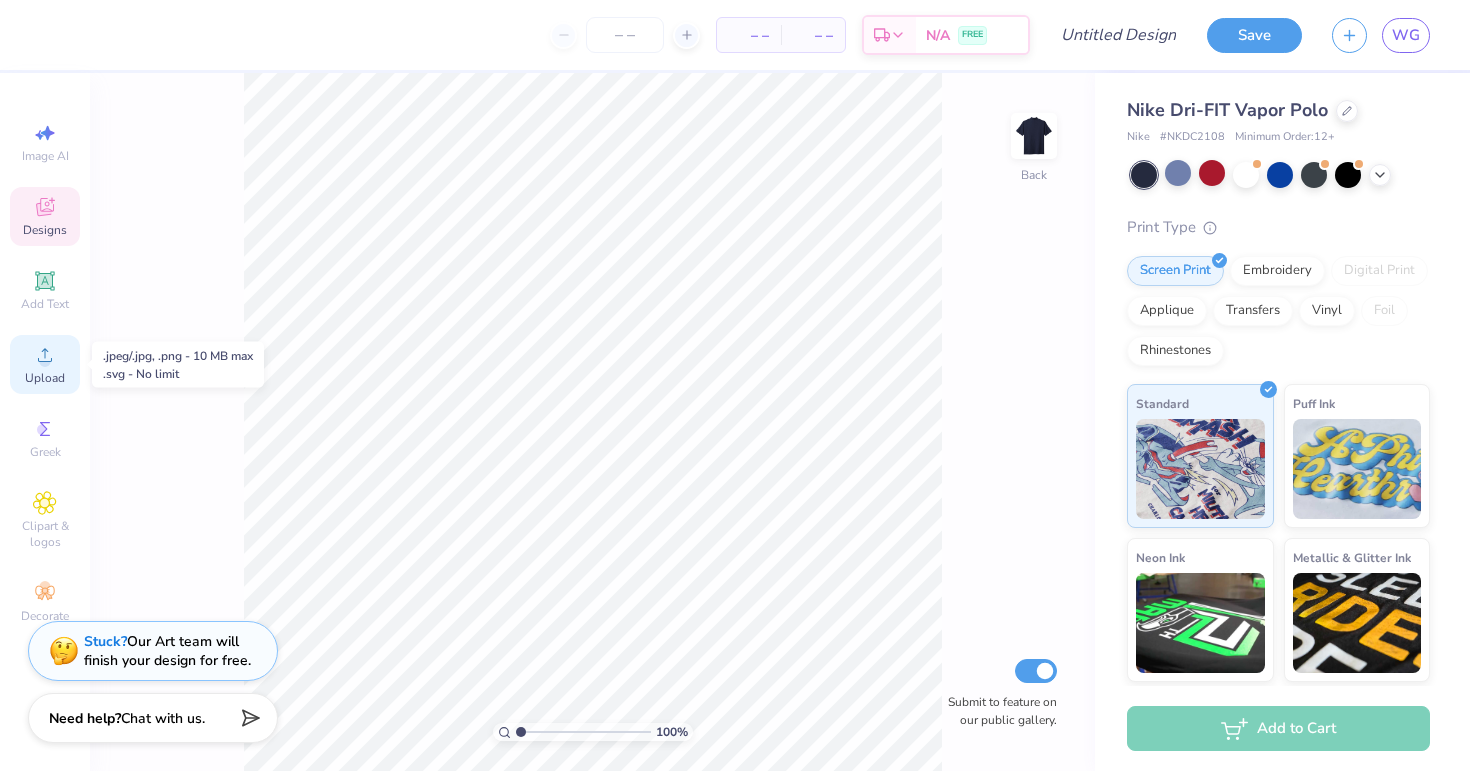 click 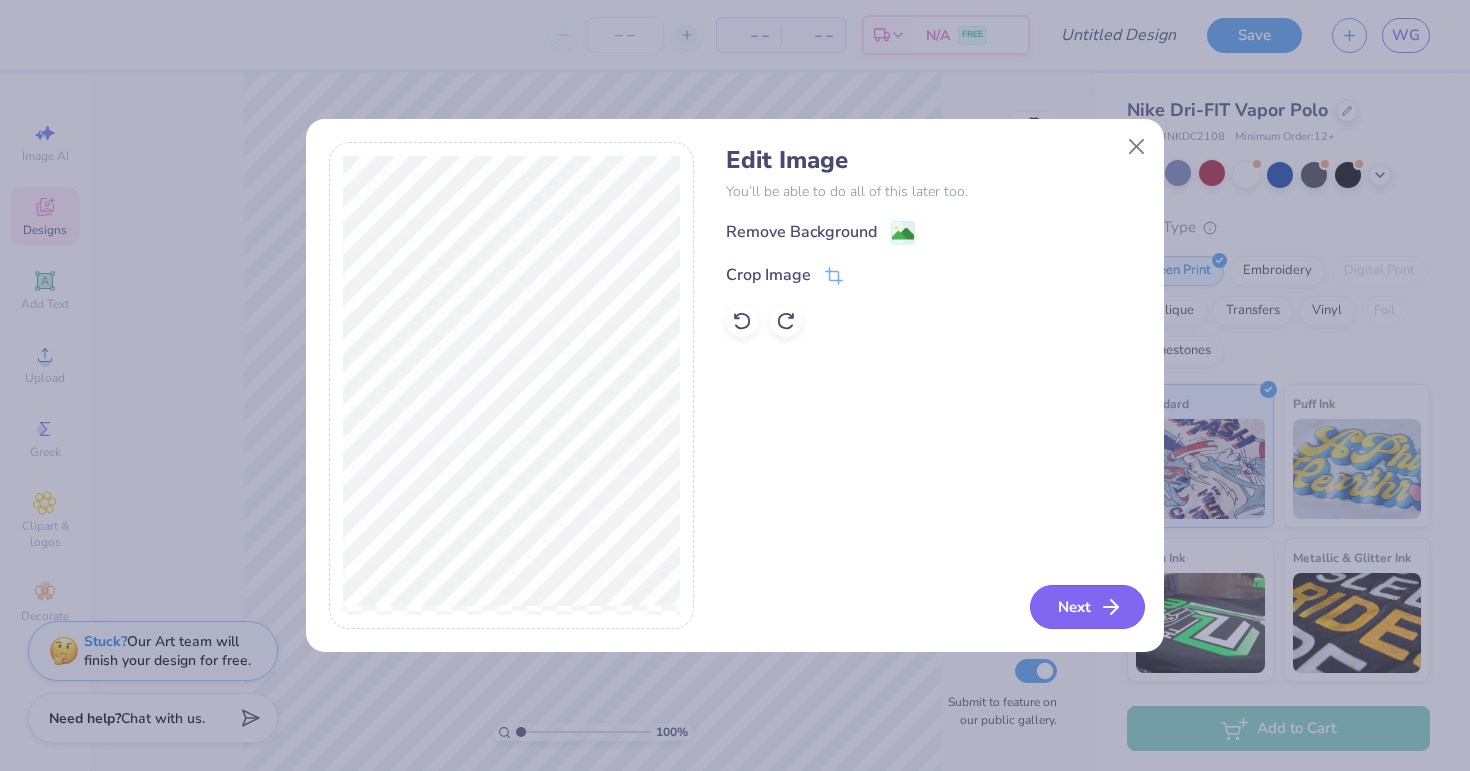 click on "Next" at bounding box center (1087, 607) 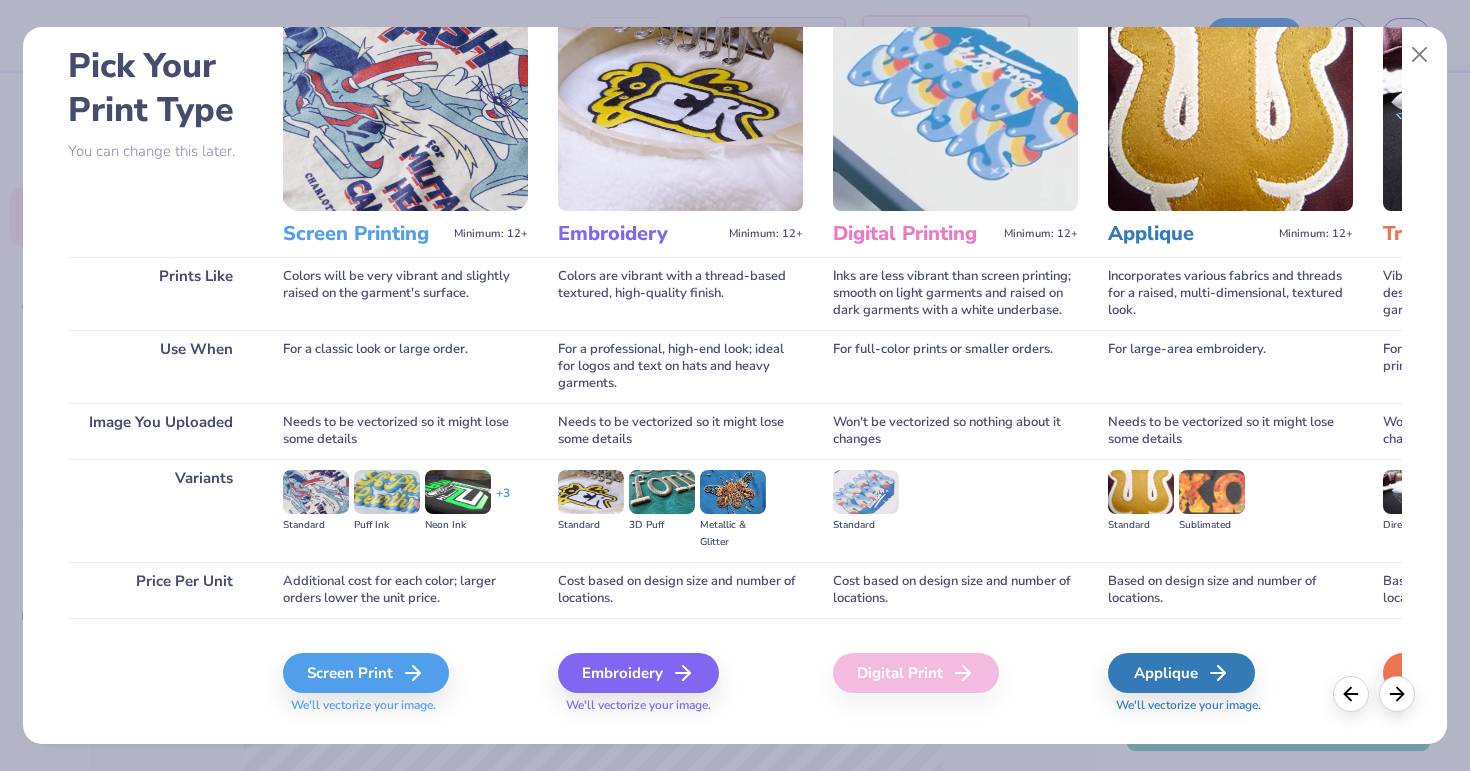 scroll, scrollTop: 126, scrollLeft: 0, axis: vertical 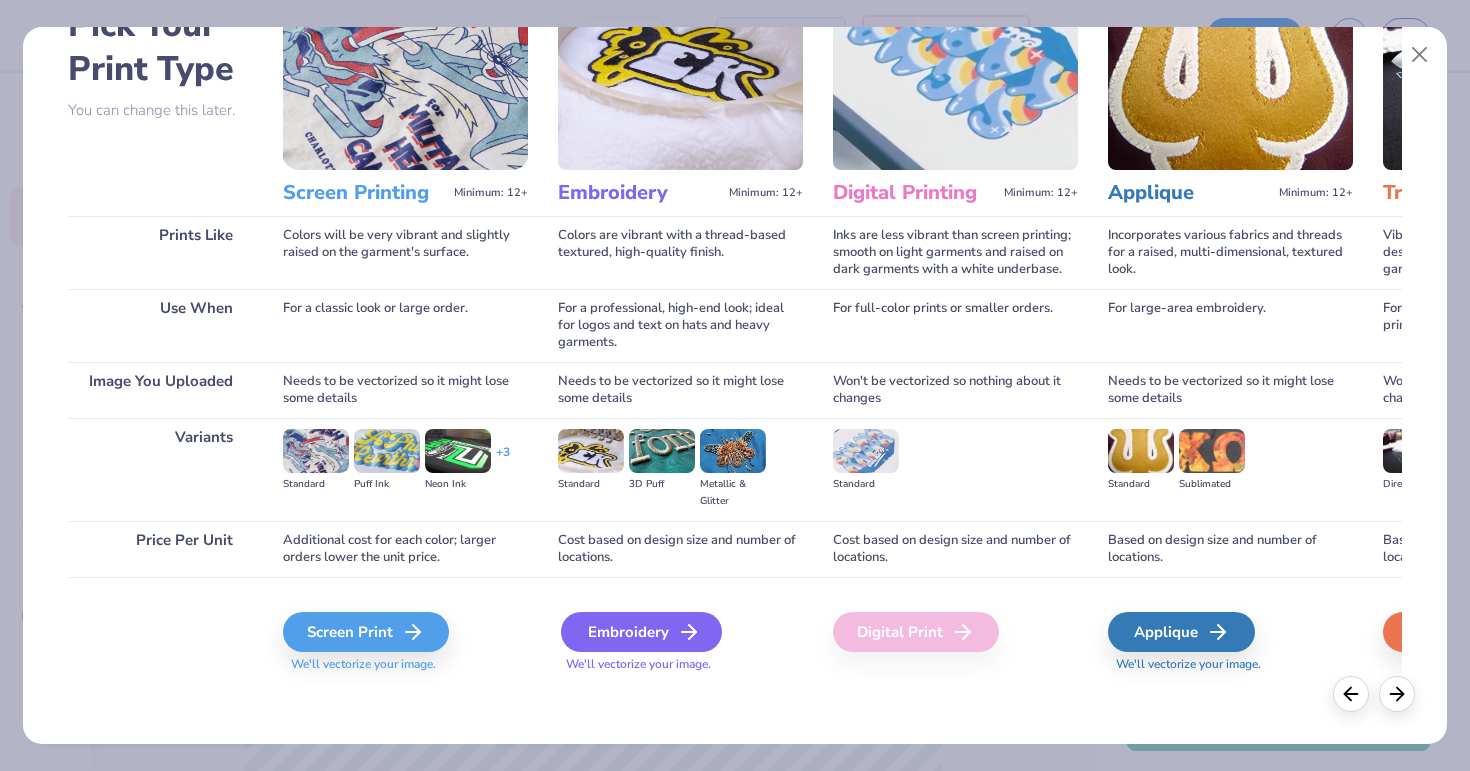 click on "Embroidery" at bounding box center (641, 632) 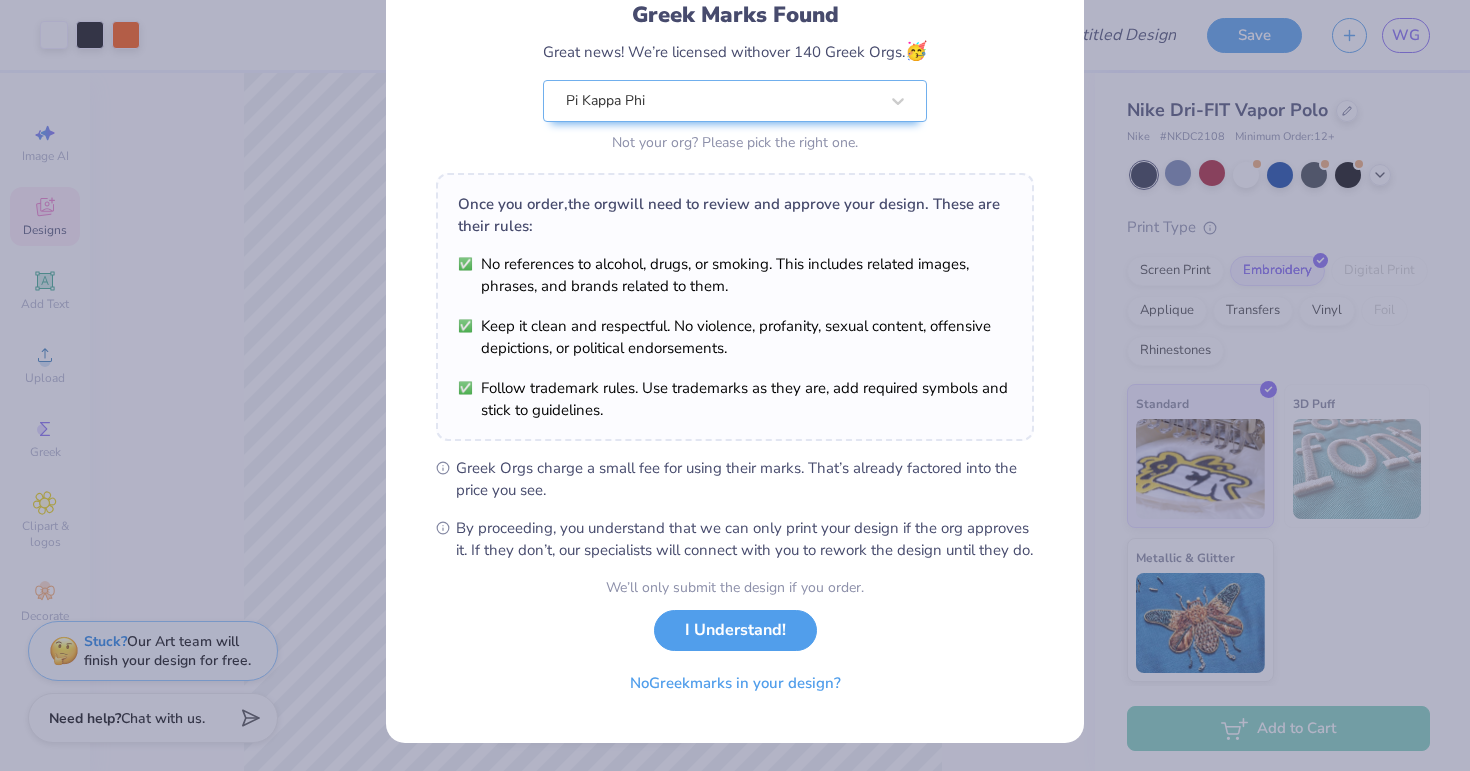 scroll, scrollTop: 144, scrollLeft: 0, axis: vertical 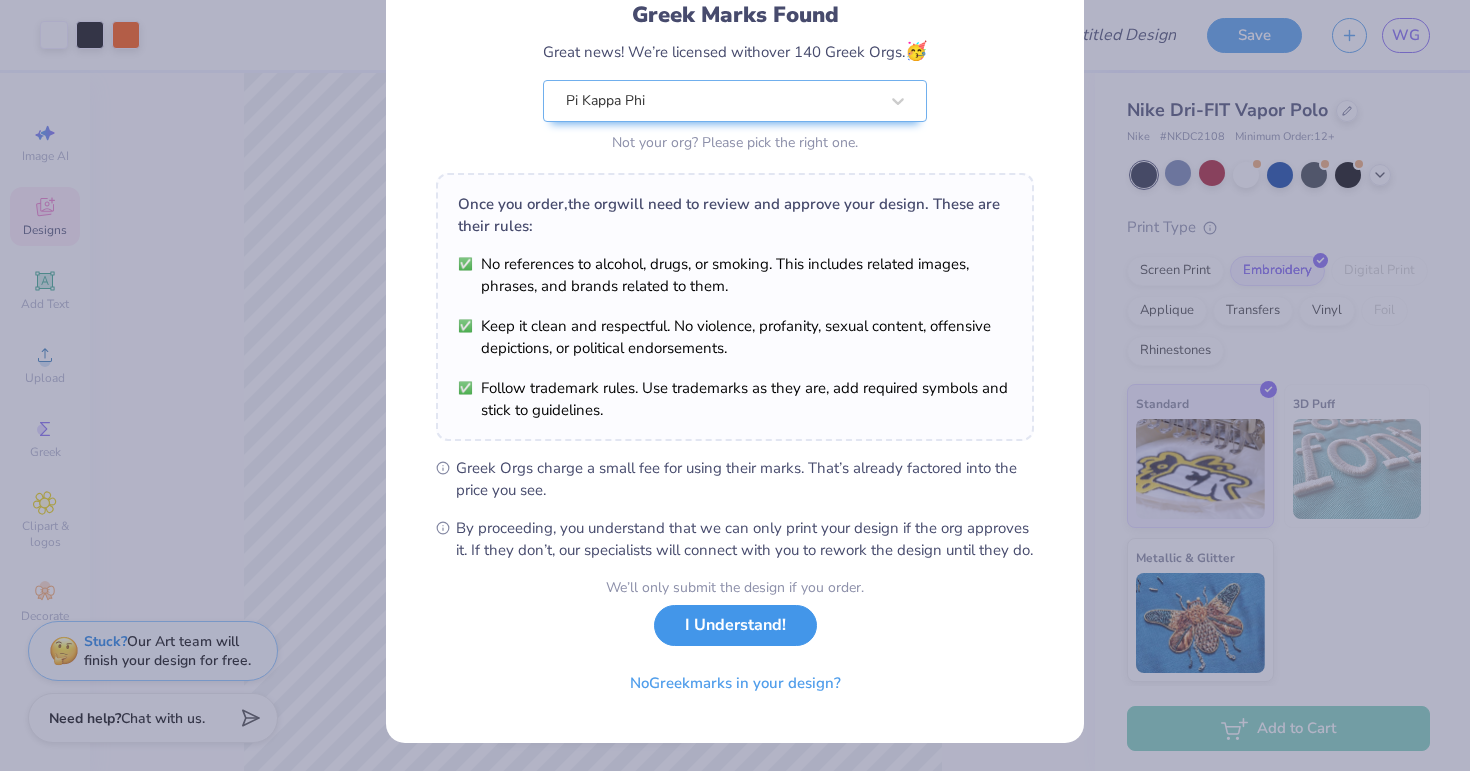 click on "I Understand!" at bounding box center (735, 625) 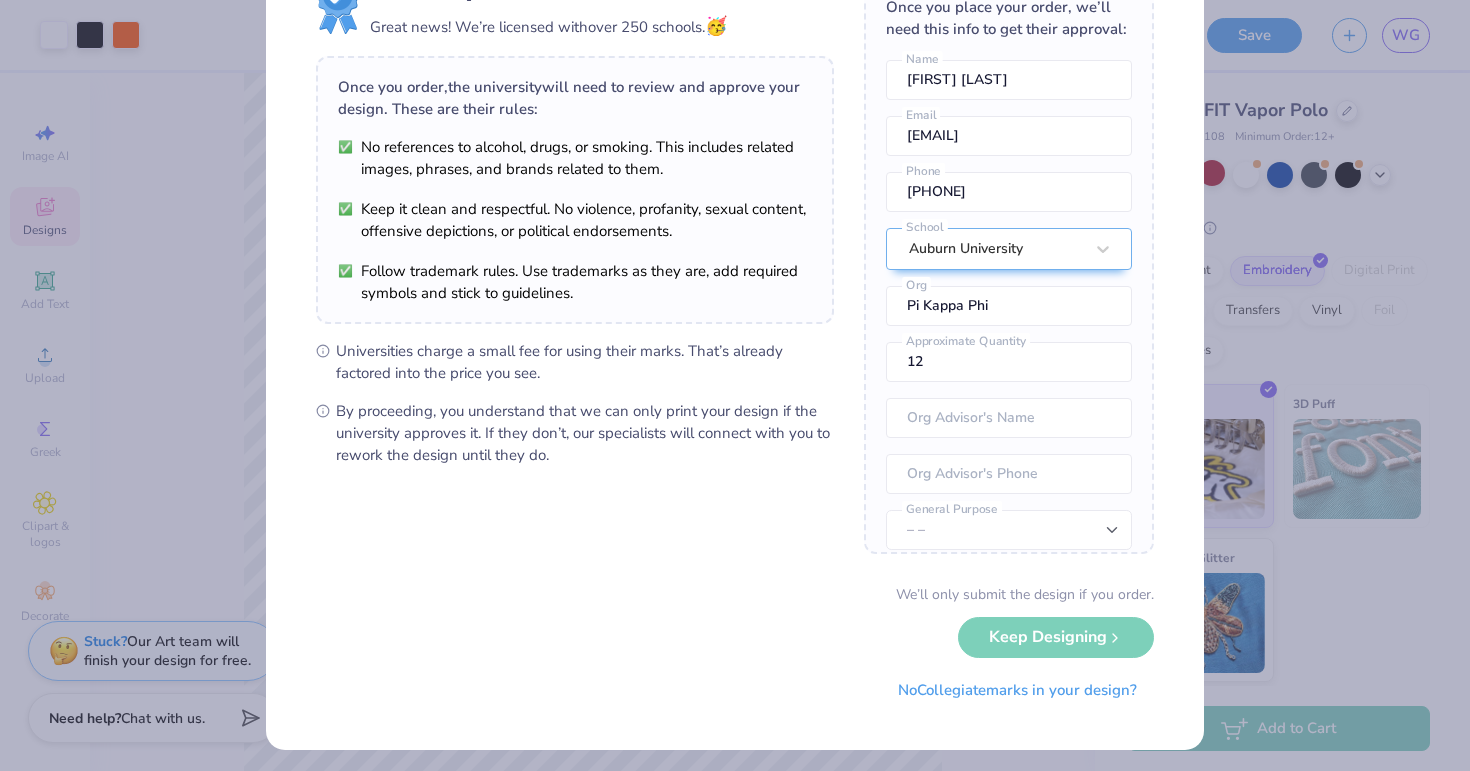scroll, scrollTop: 99, scrollLeft: 0, axis: vertical 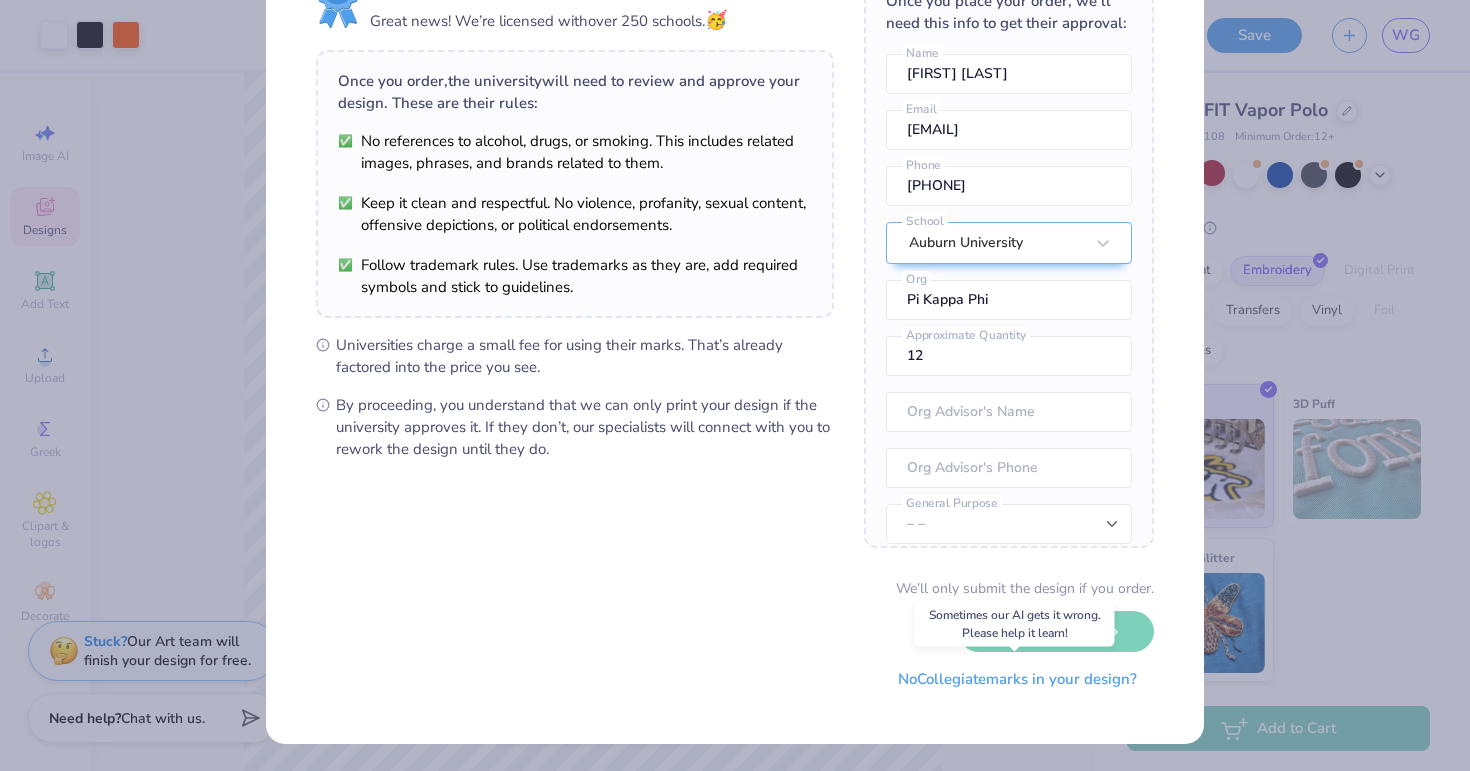 click on "No  Collegiate  marks in your design?" at bounding box center (1017, 679) 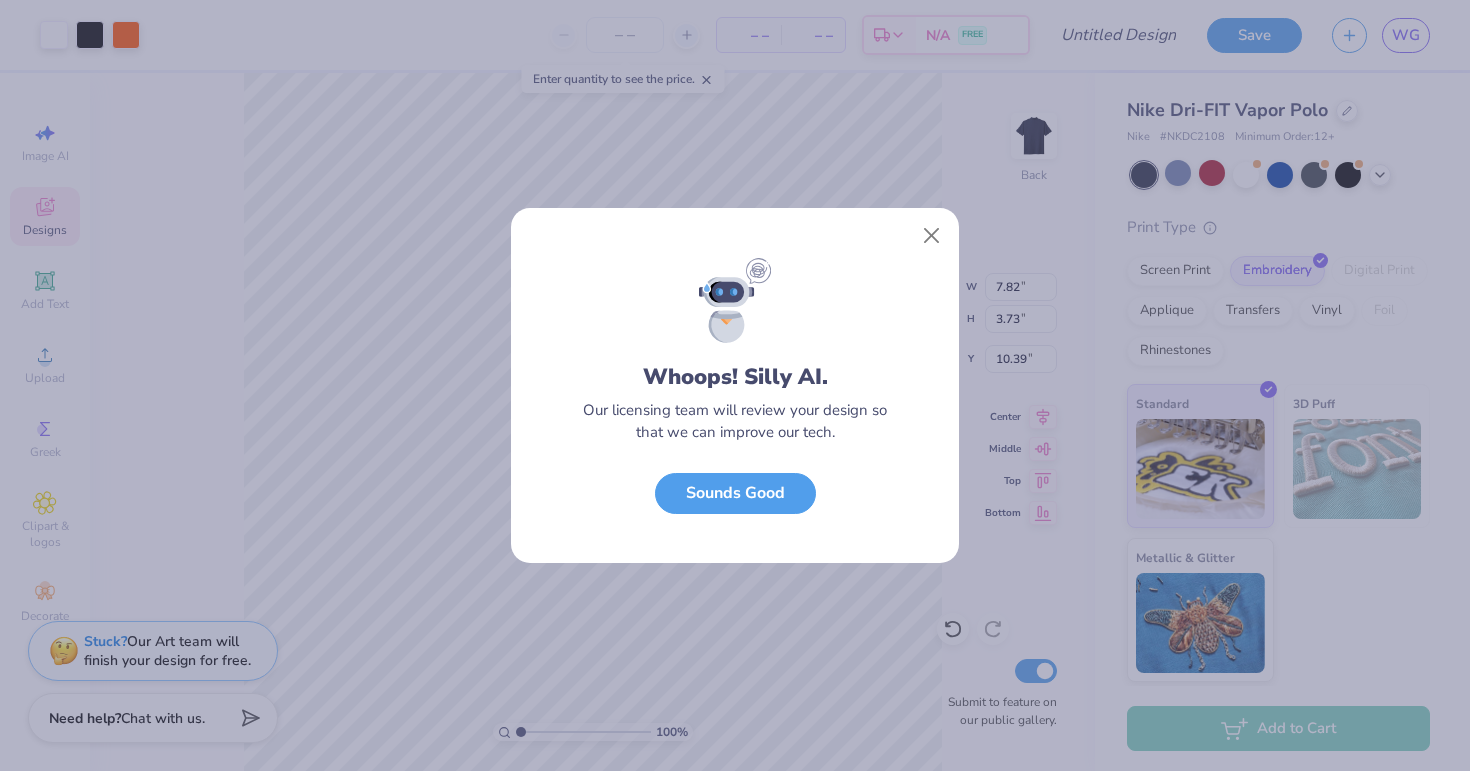scroll, scrollTop: 0, scrollLeft: 0, axis: both 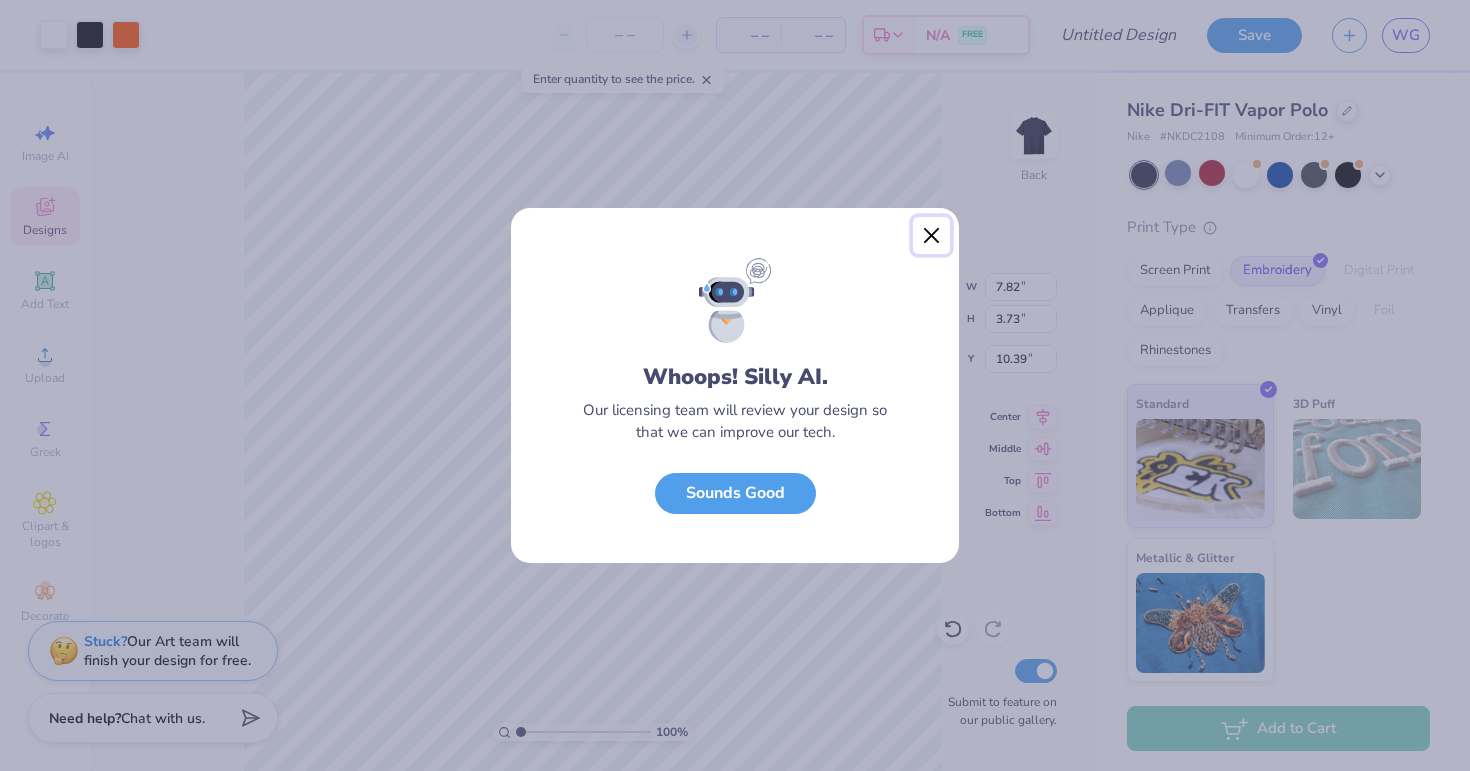click at bounding box center (932, 236) 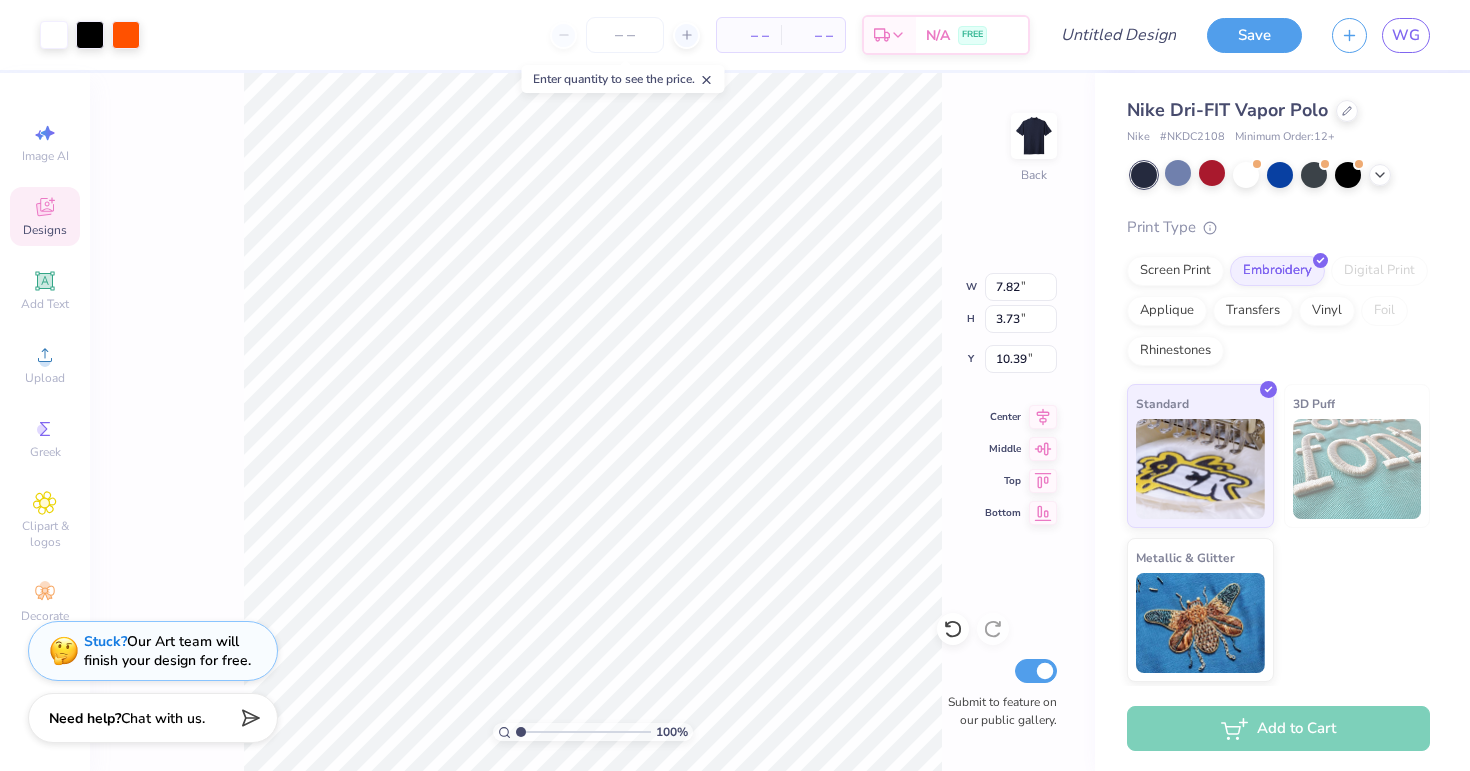 type on "5.44" 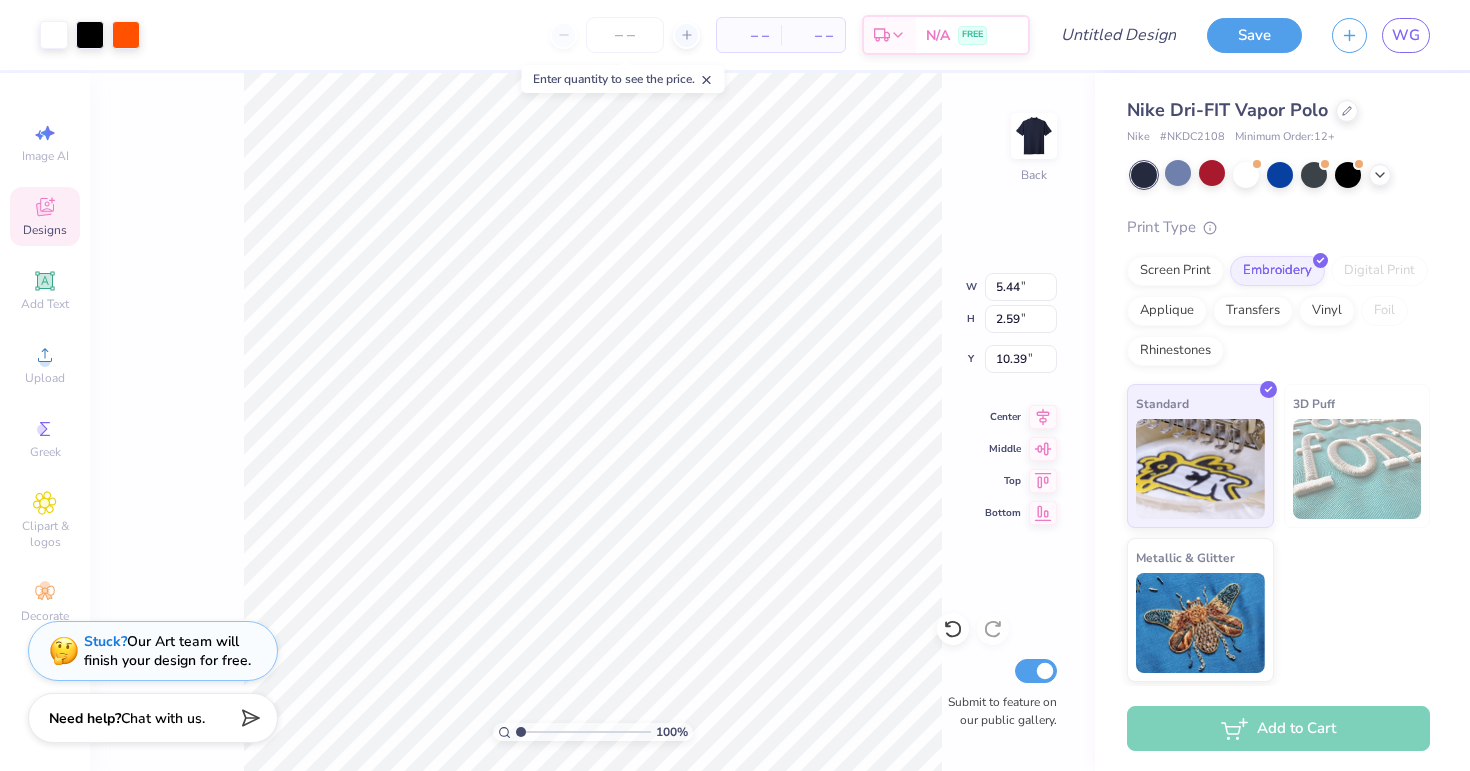 type on "1.70" 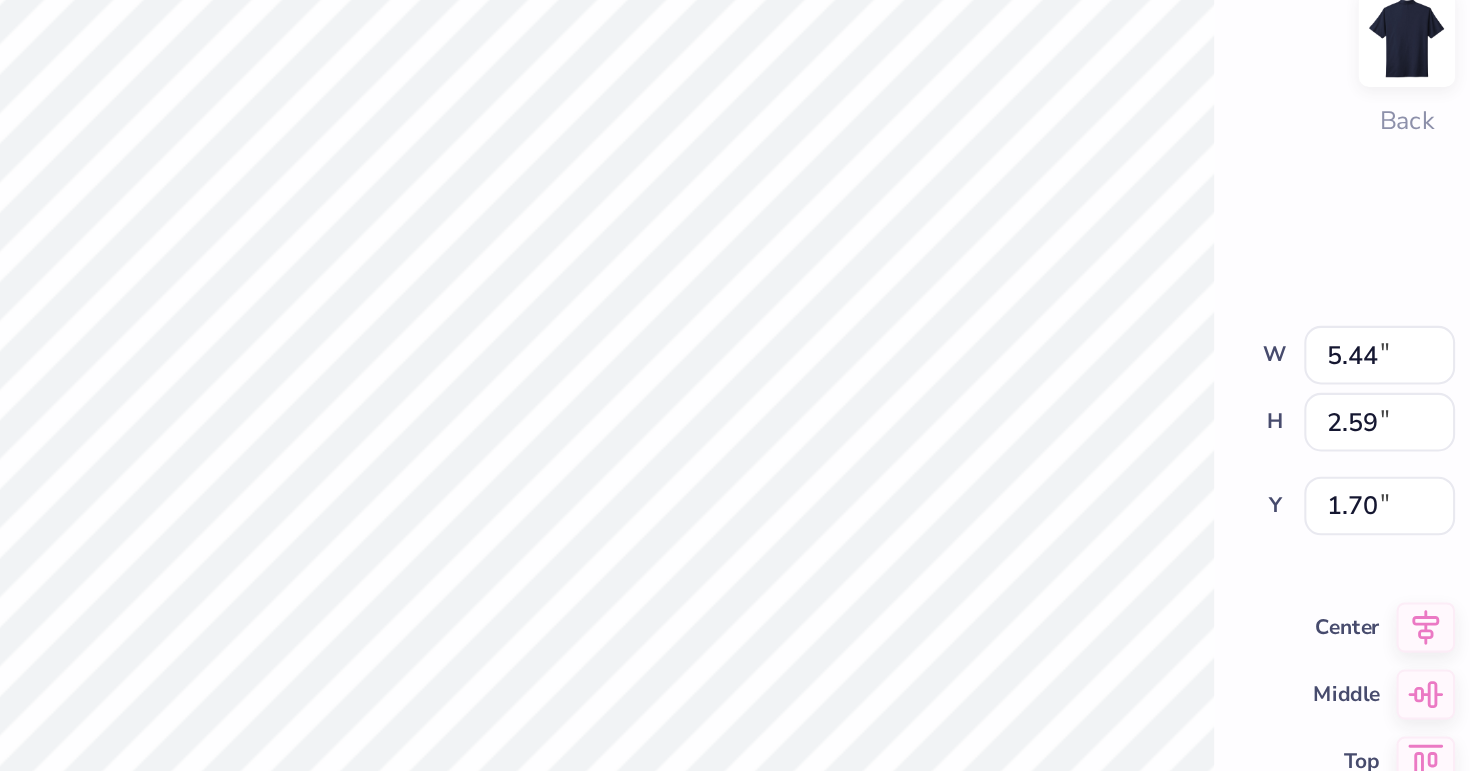 type on "3.41" 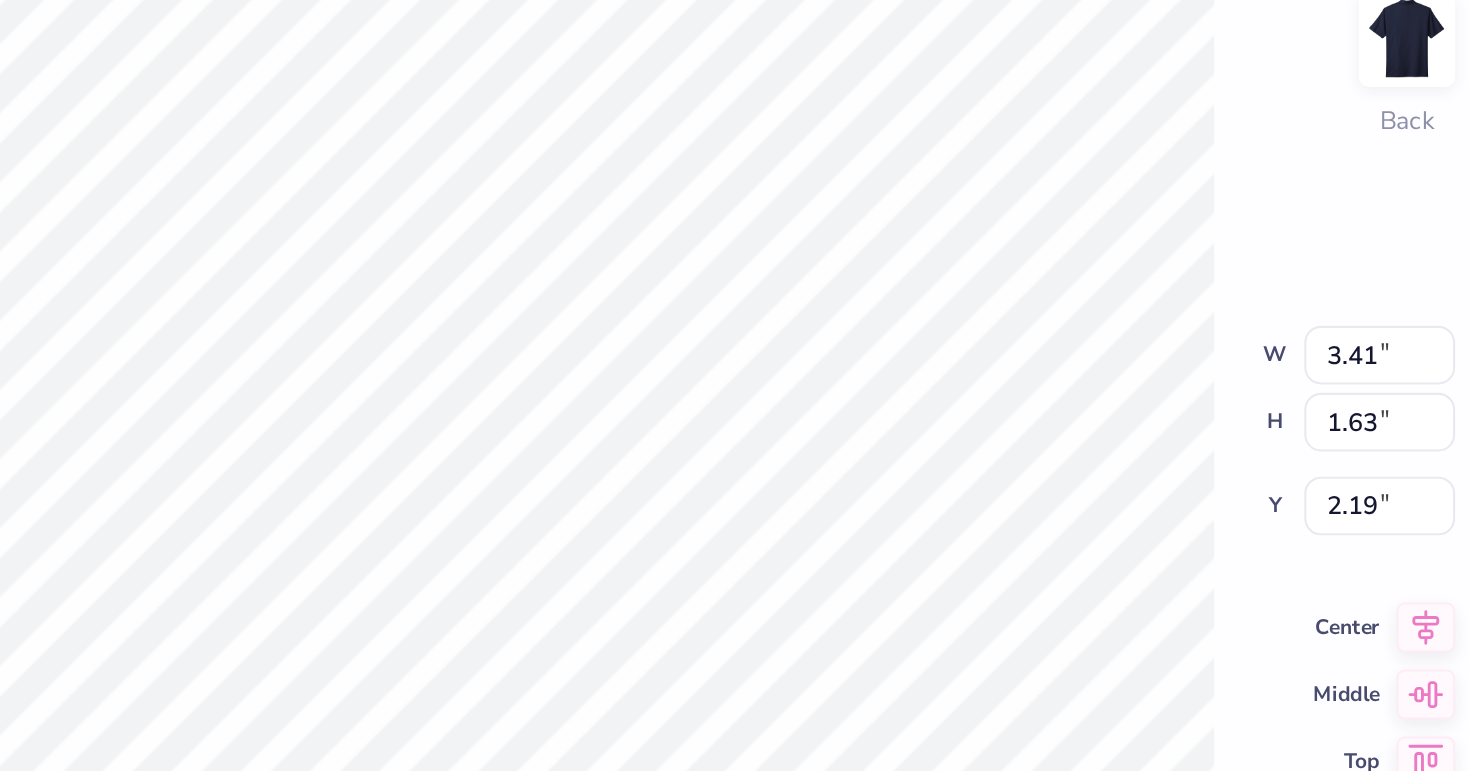 type on "2.19" 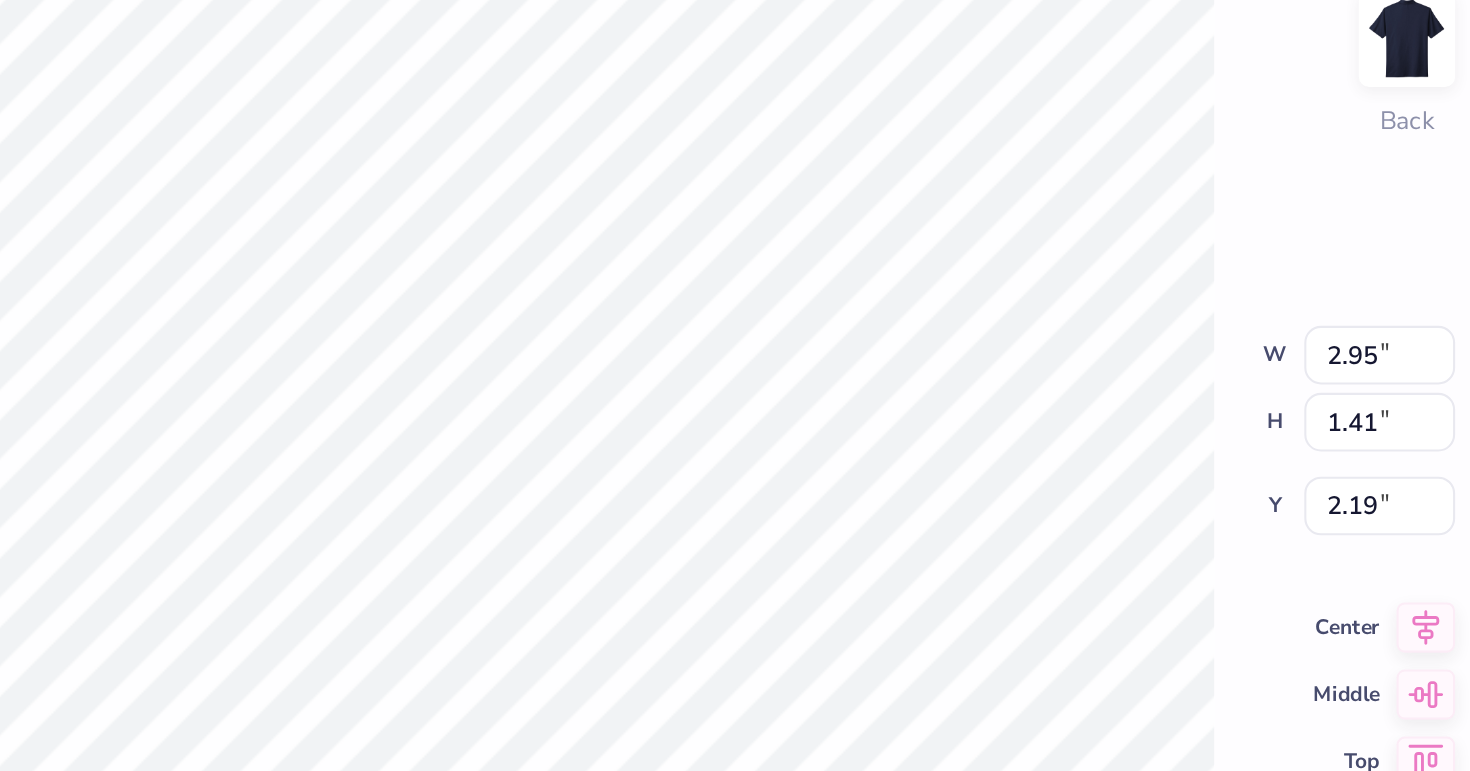 type on "2.30" 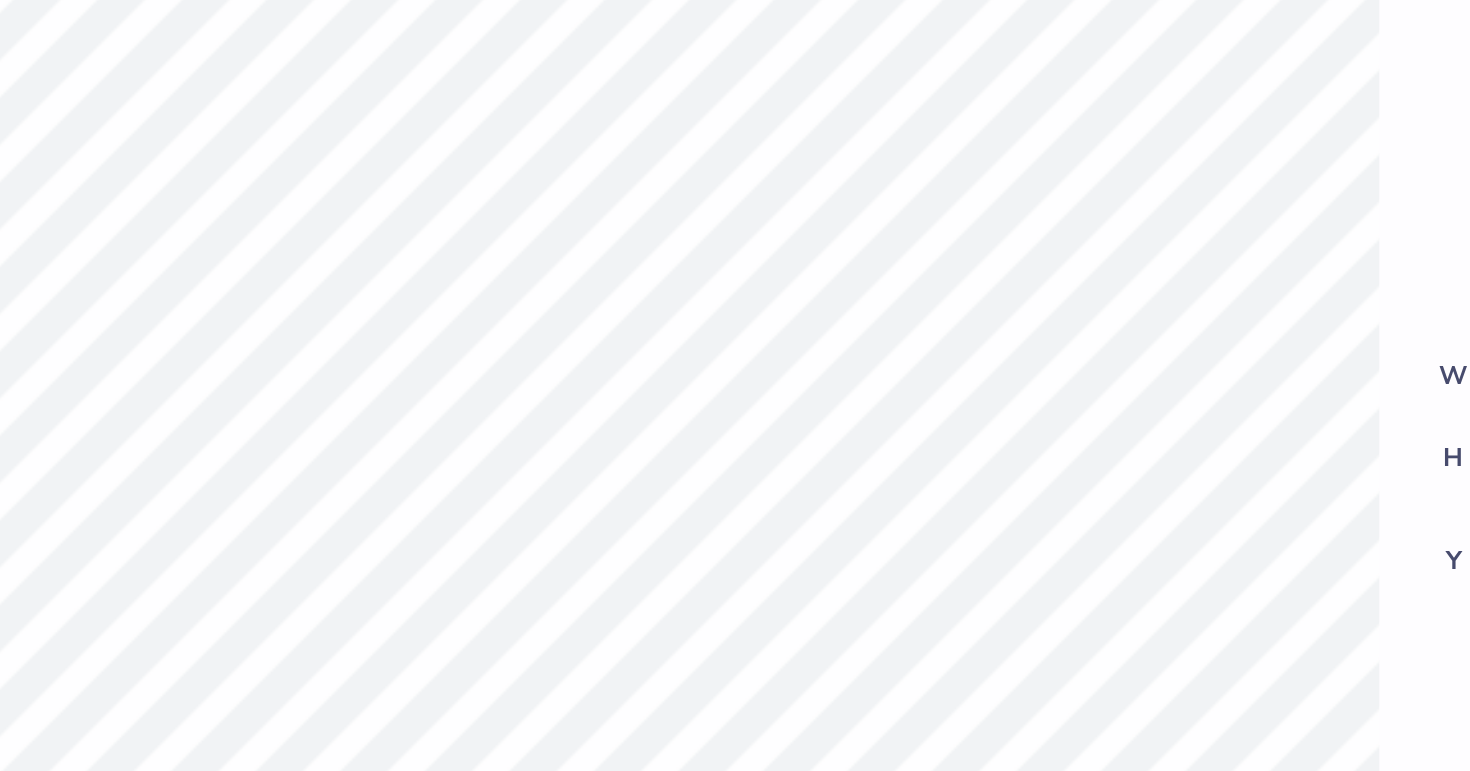 type on "3.48" 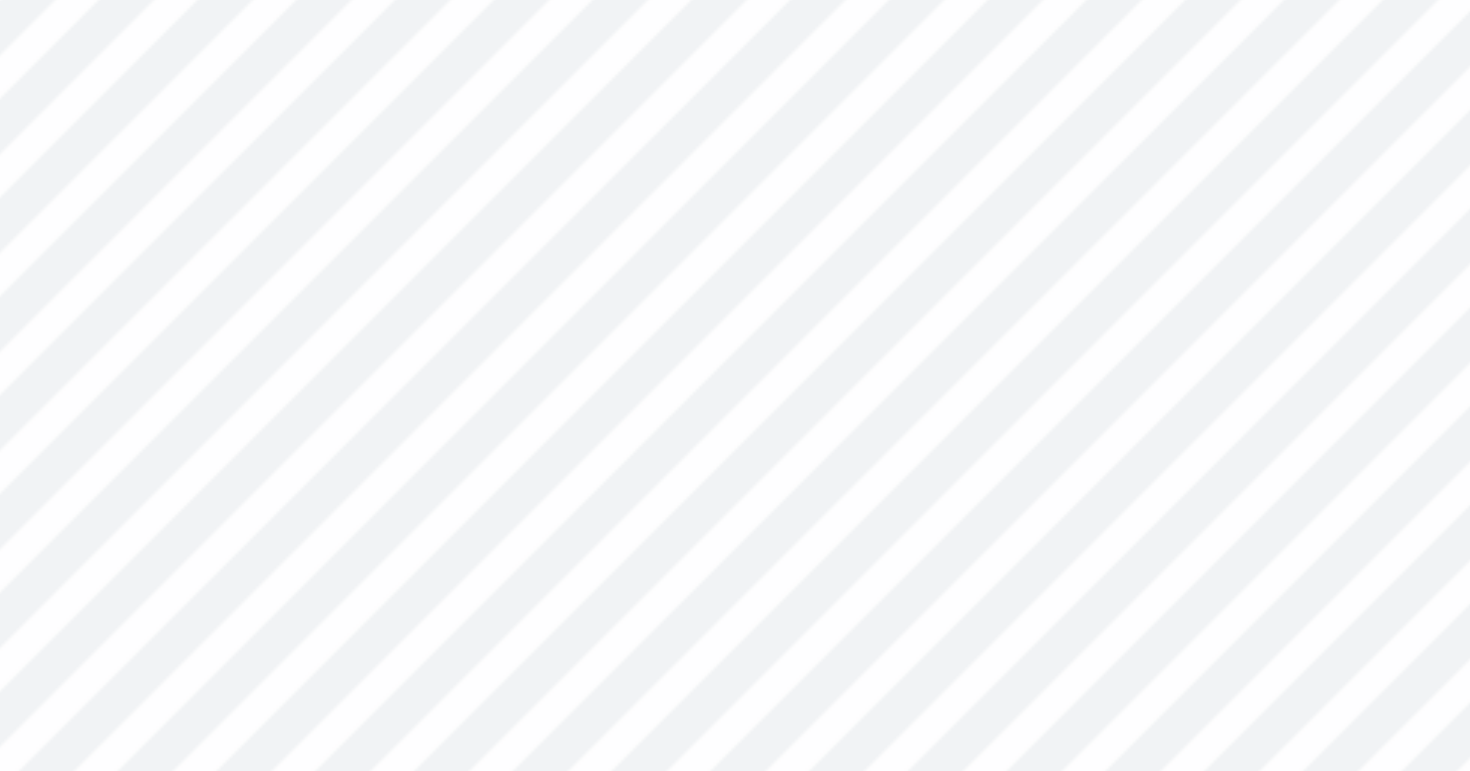 type on "5.44" 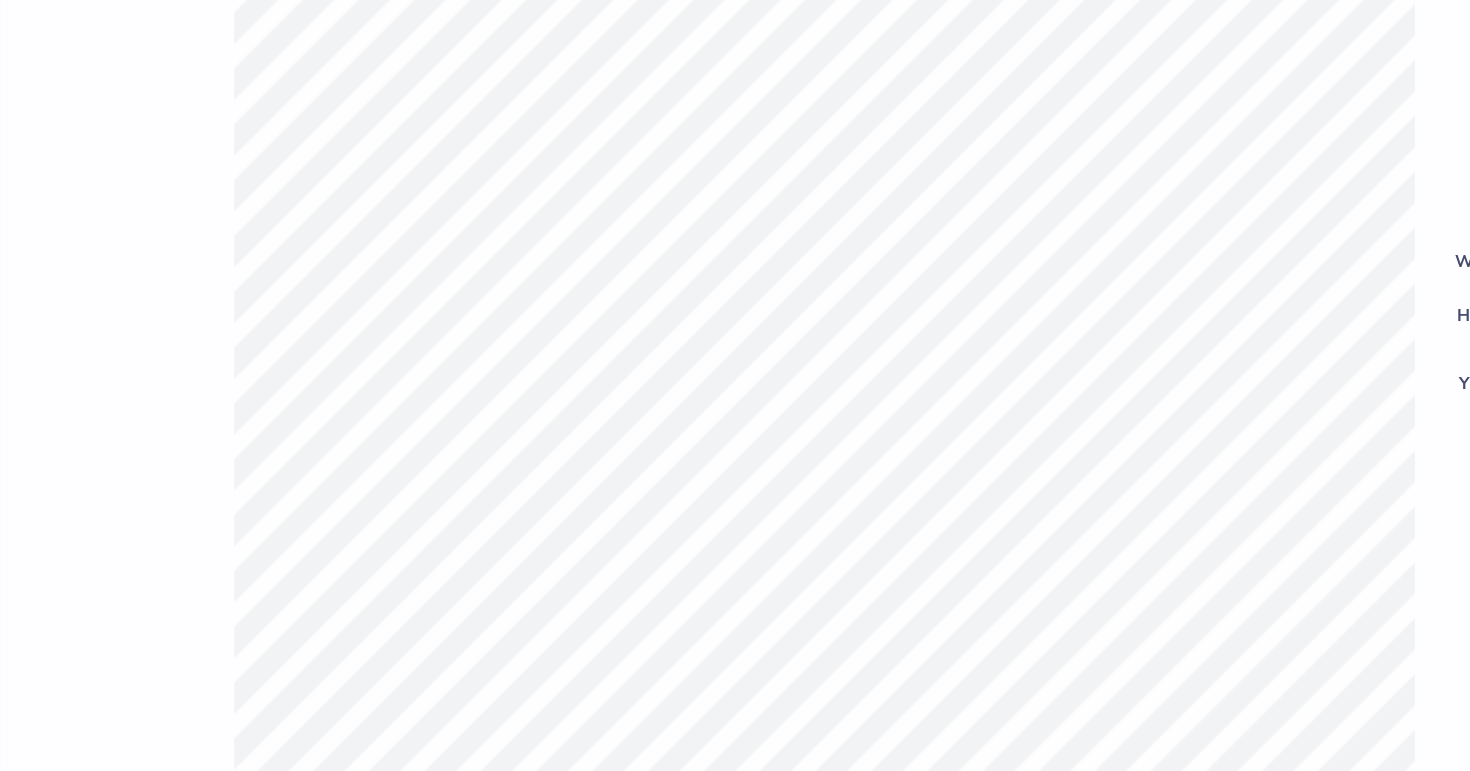 type on "3.57" 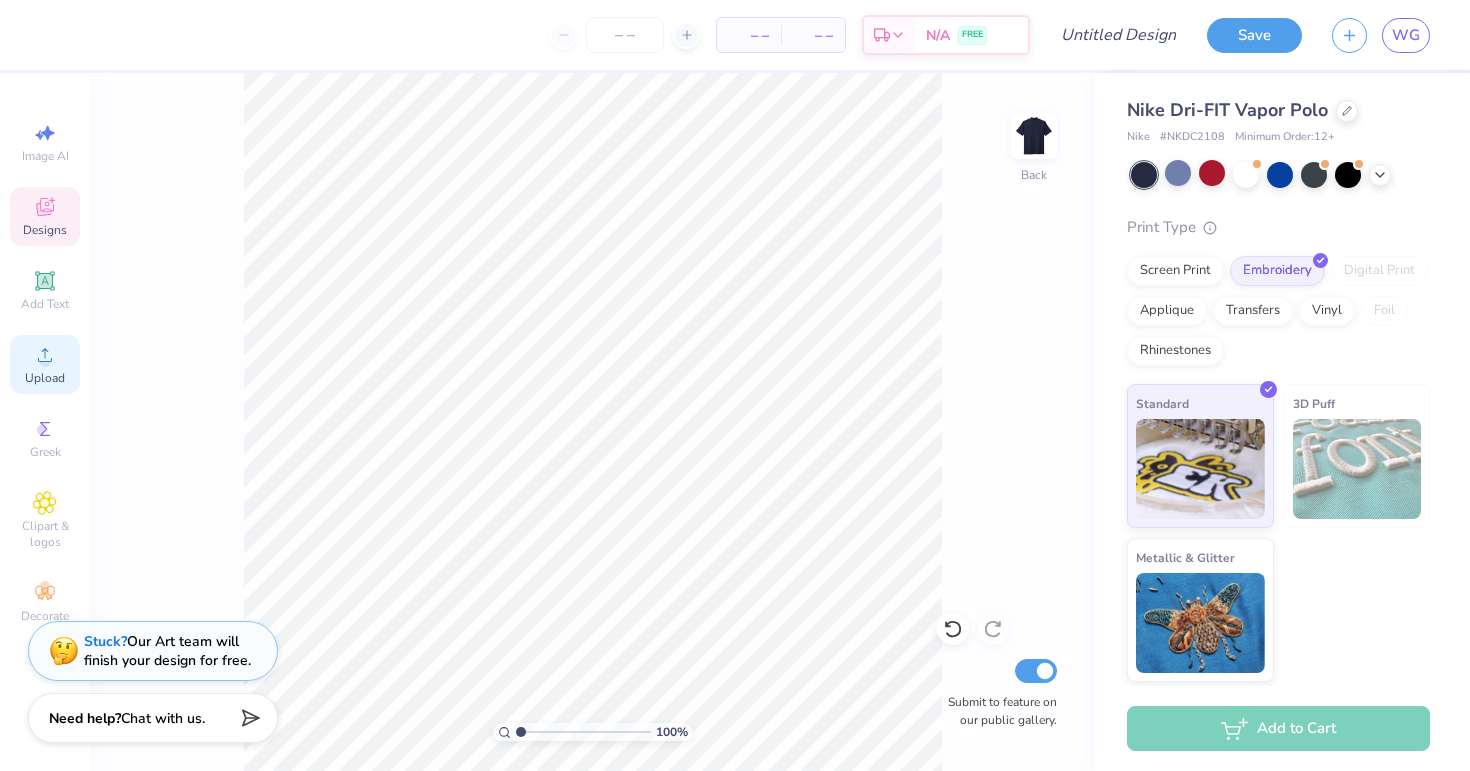 click on "Upload" at bounding box center [45, 378] 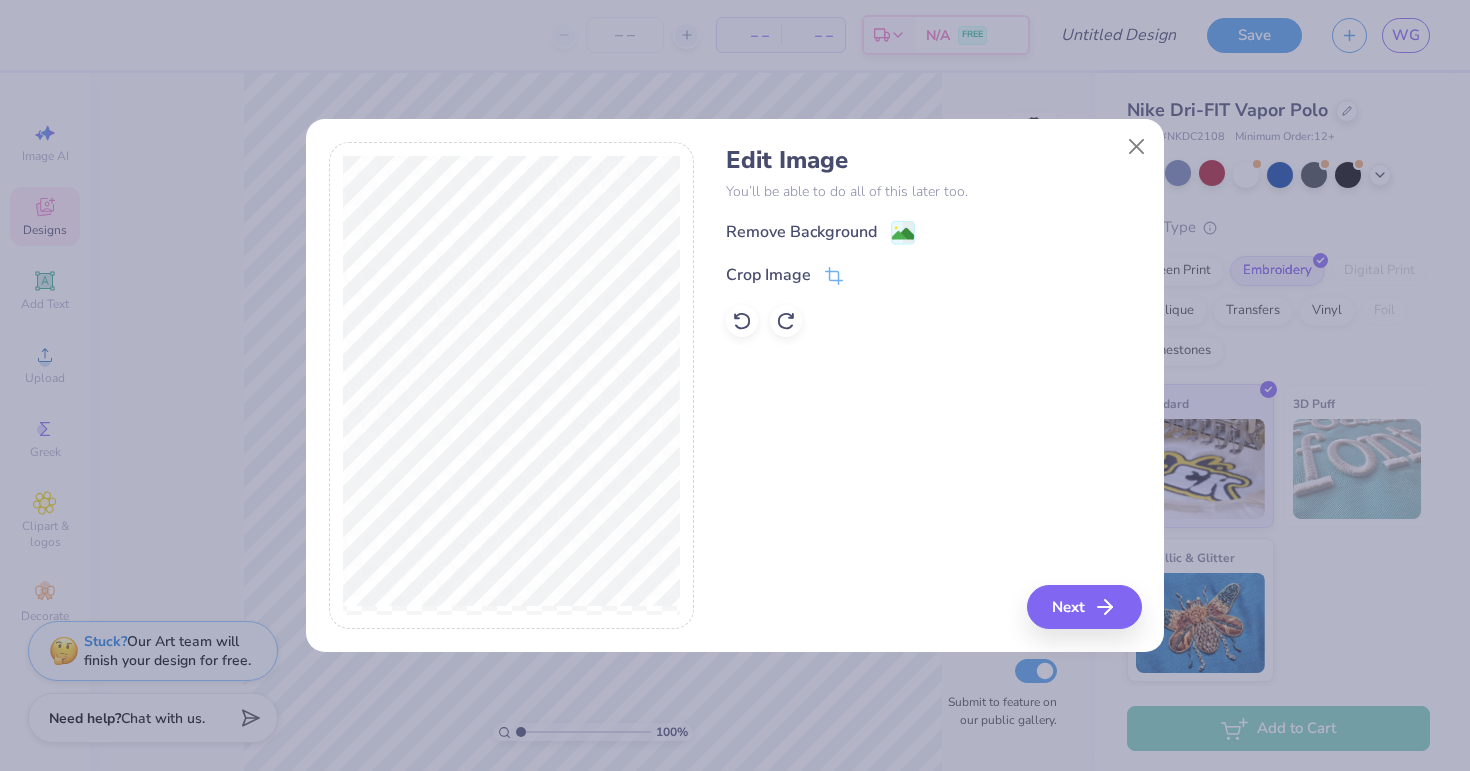 click on "Edit Image You’ll be able to do all of this later too. Remove Background Crop Image Next" at bounding box center [933, 386] 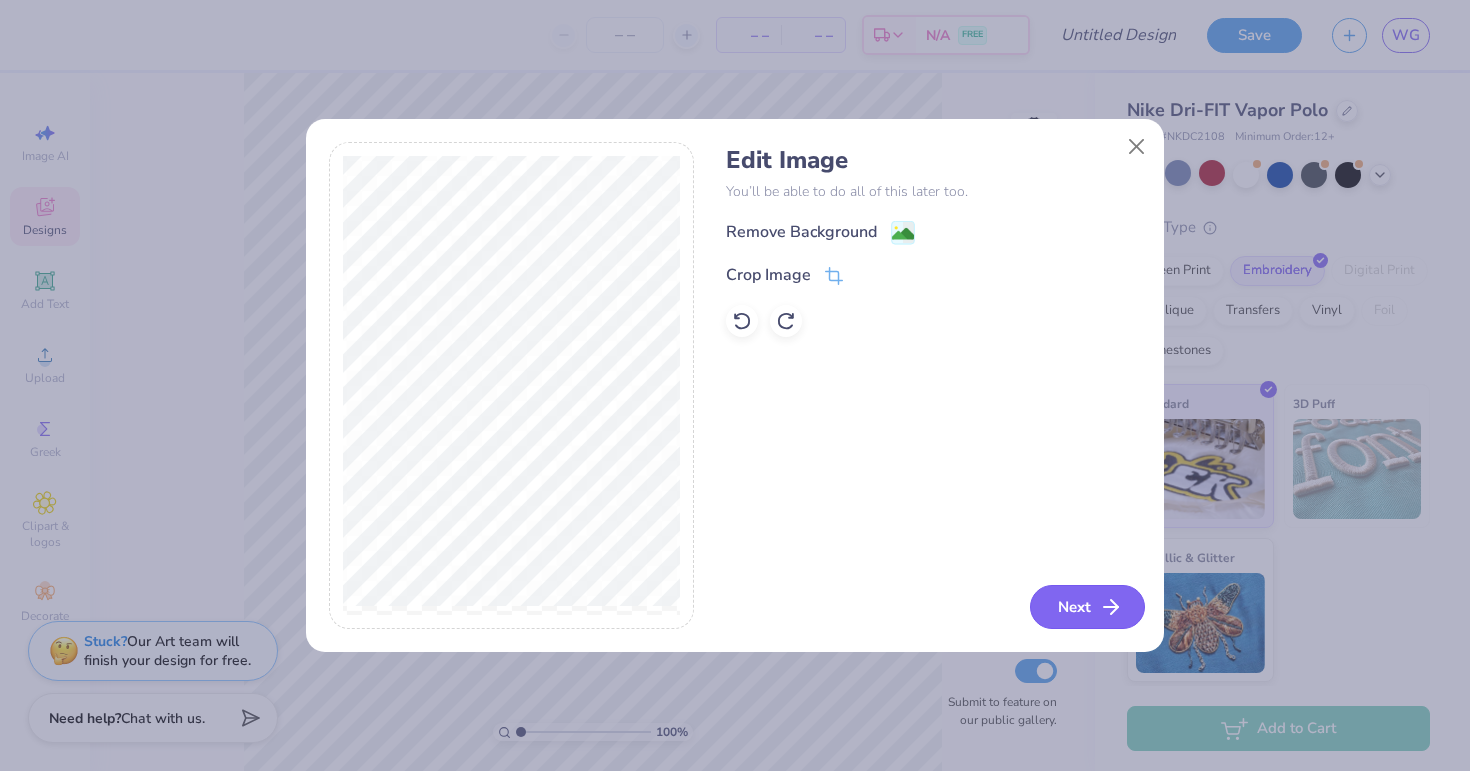 click on "Next" at bounding box center (1087, 607) 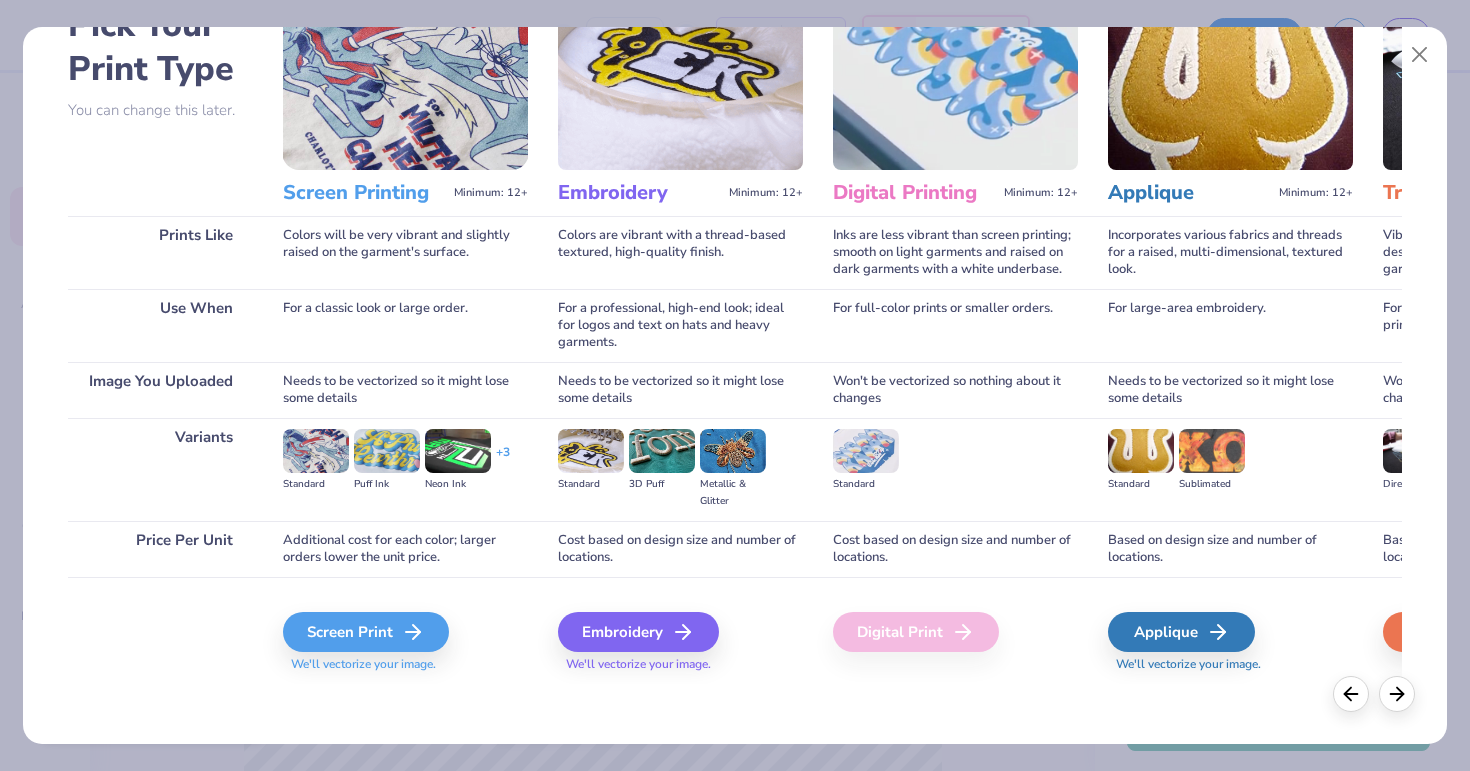 scroll, scrollTop: 126, scrollLeft: 0, axis: vertical 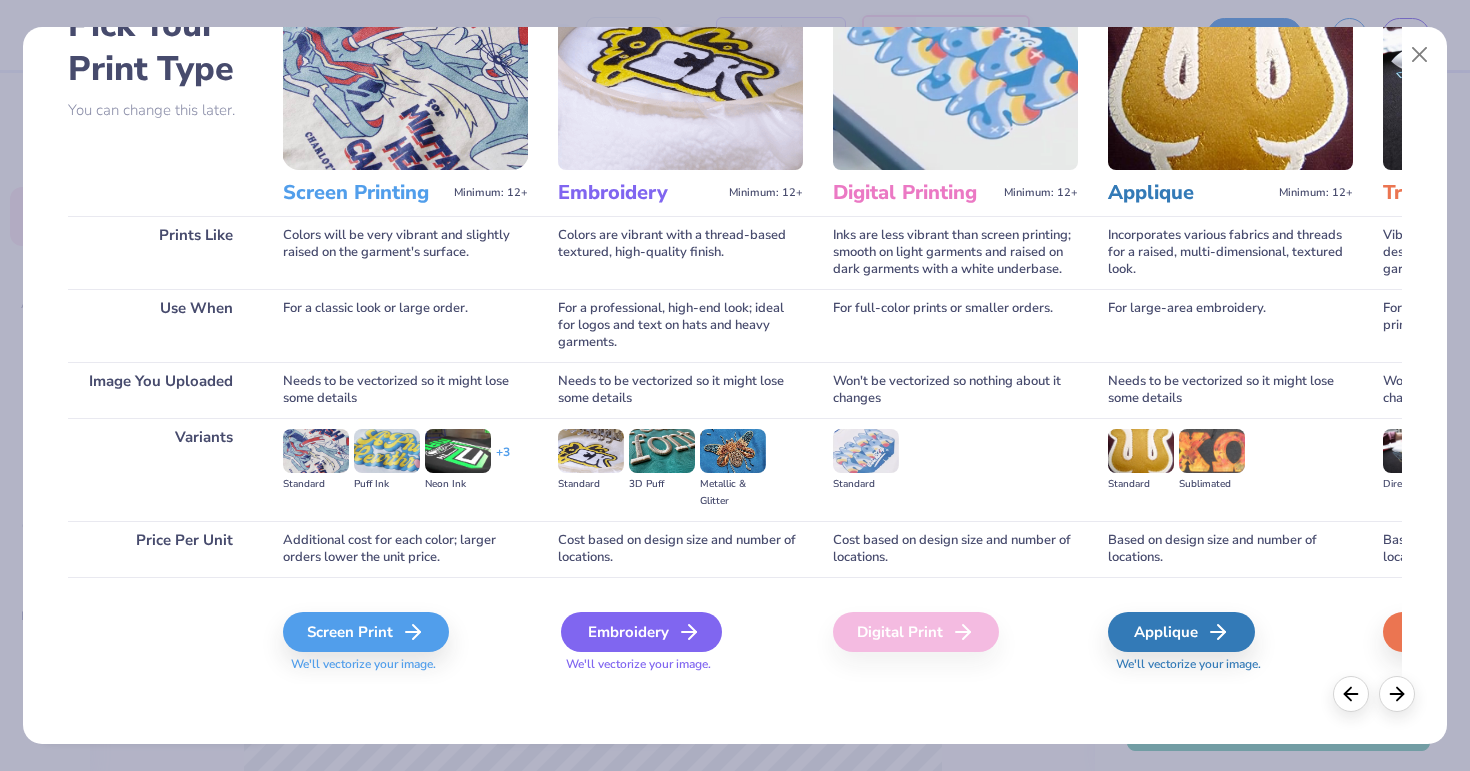 click on "Embroidery" at bounding box center (641, 632) 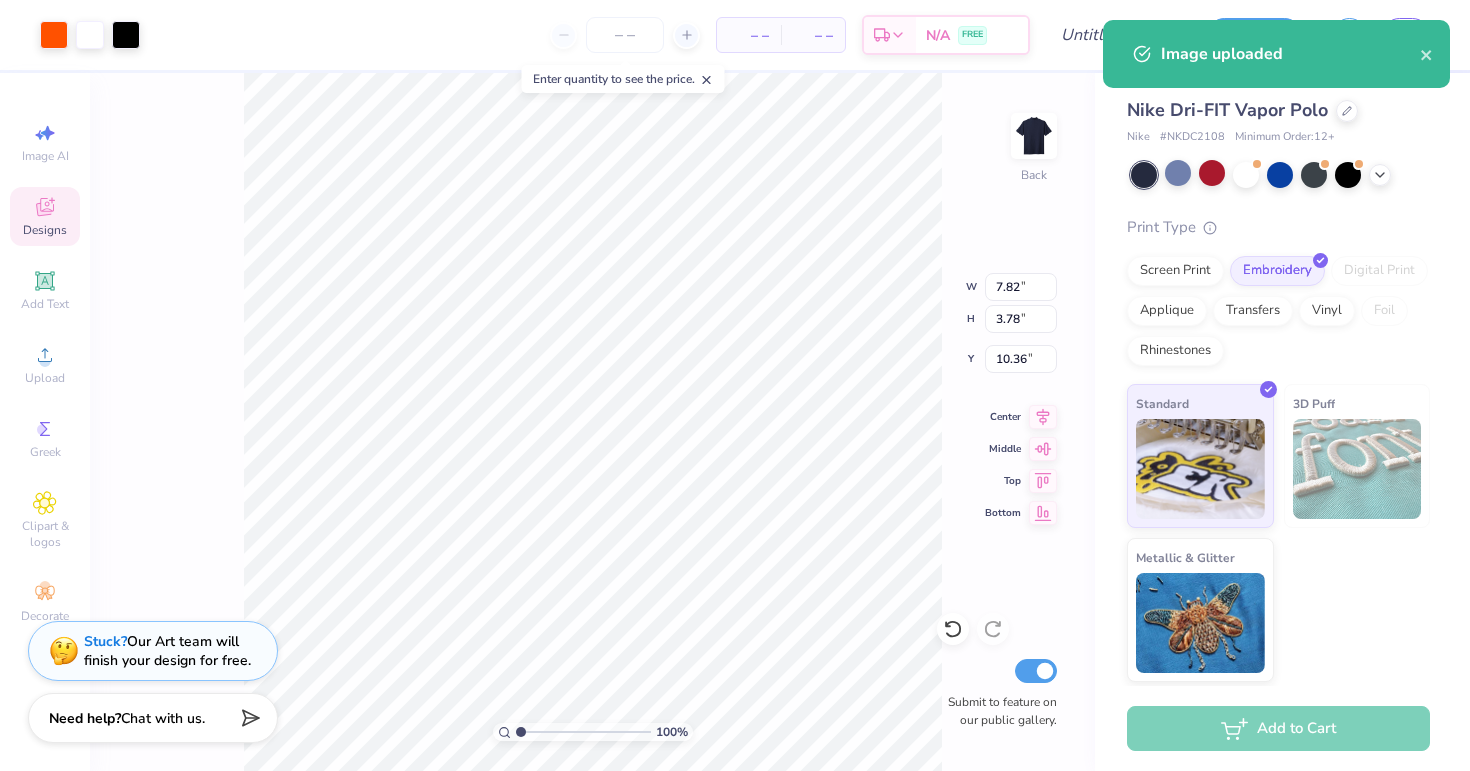 type on "3.74" 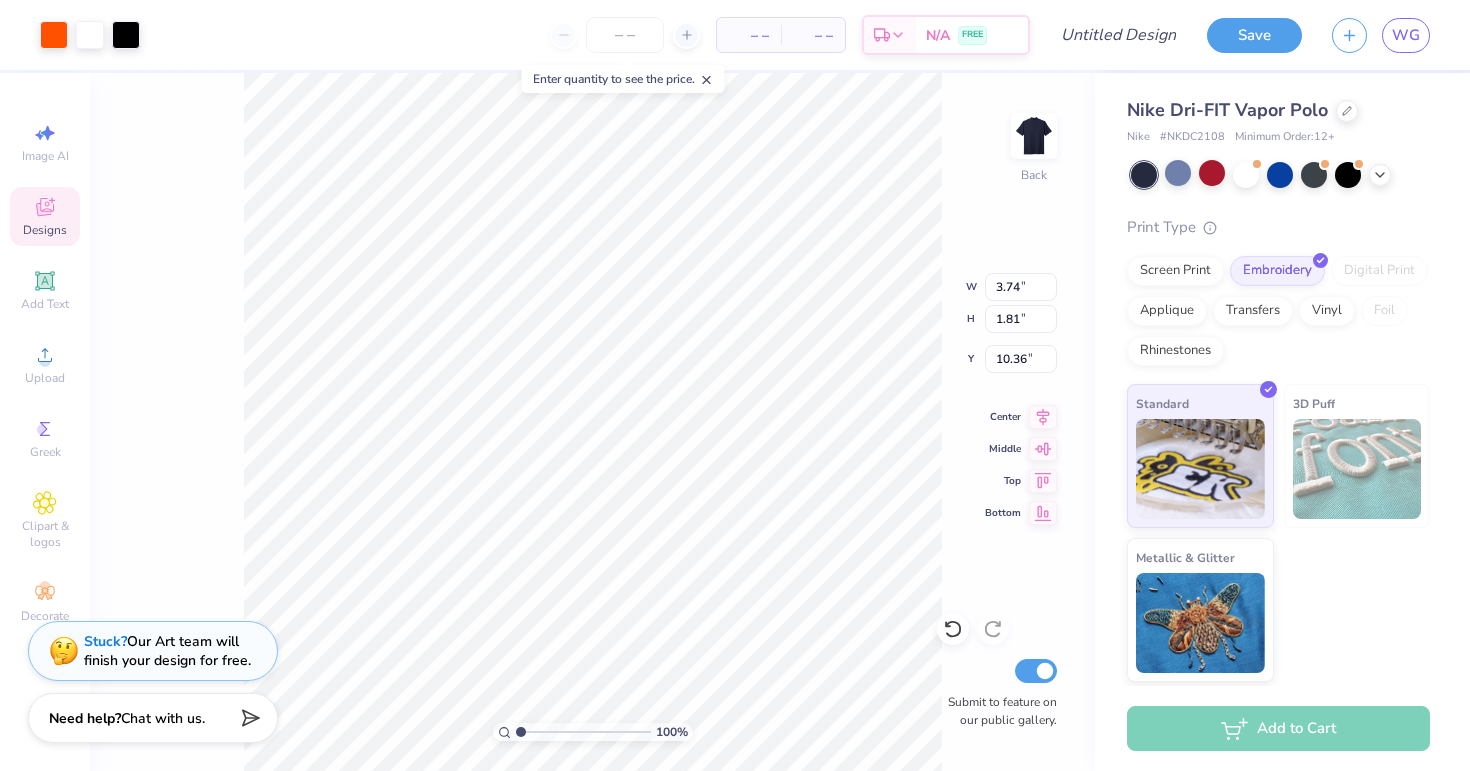 type on "2.10" 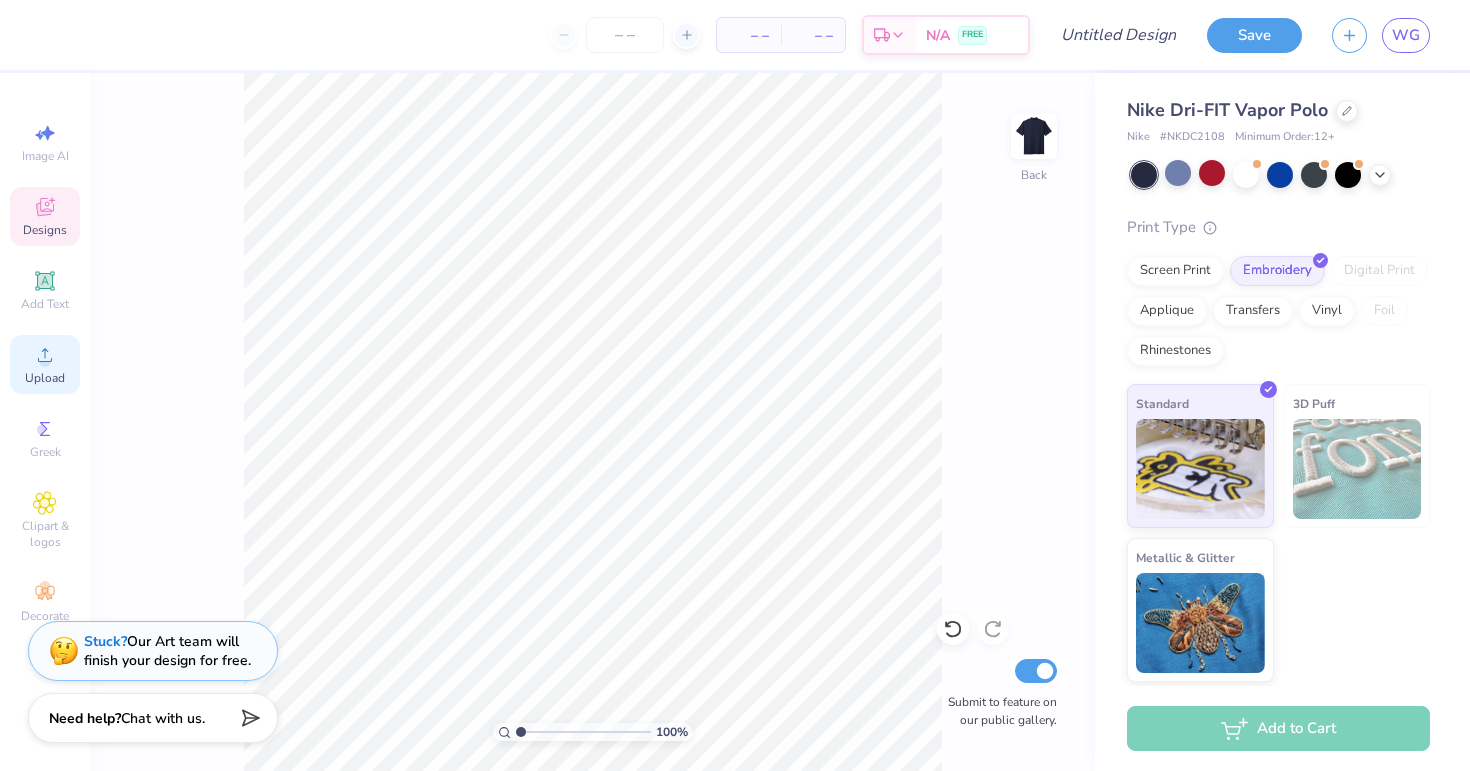 click on "Upload" at bounding box center (45, 378) 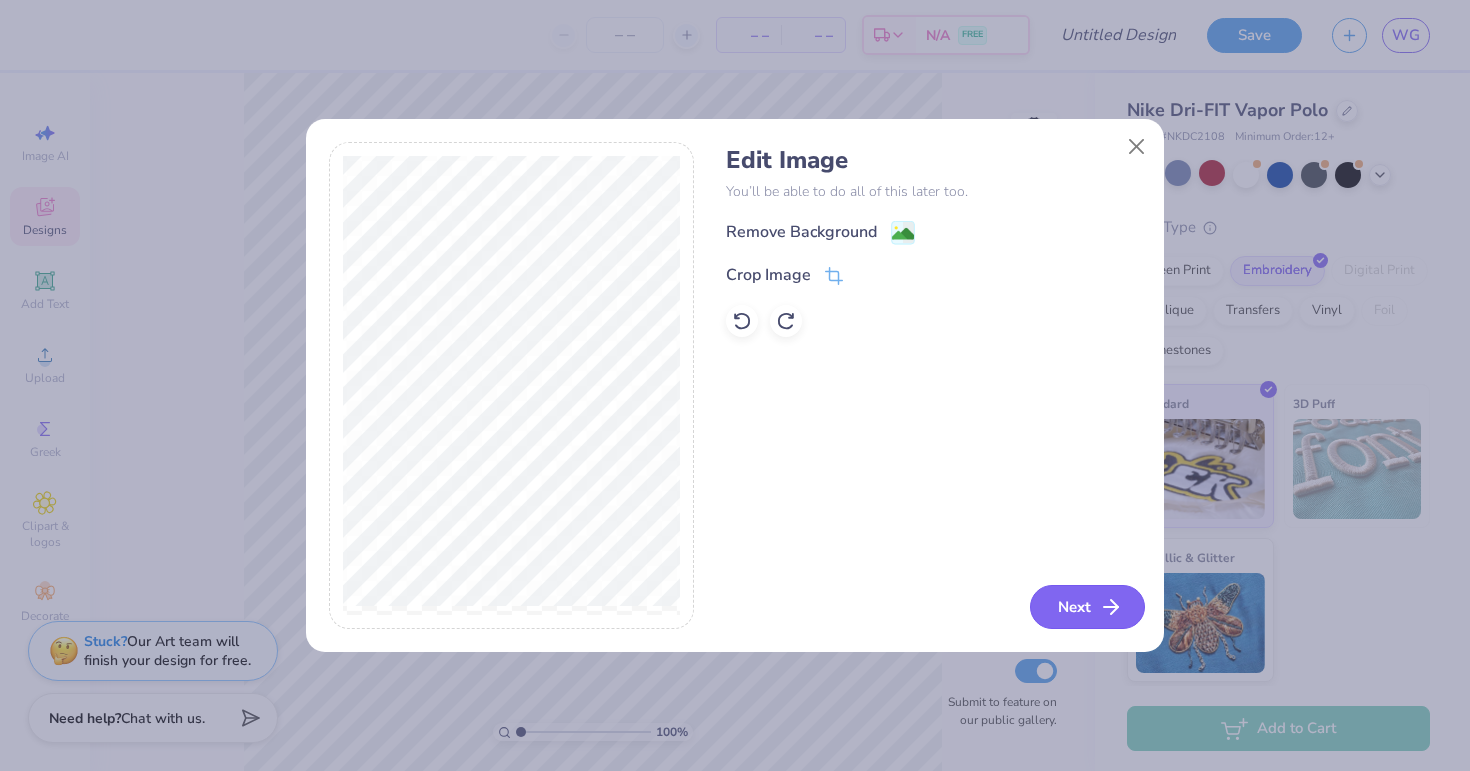 click on "Next" at bounding box center [1087, 607] 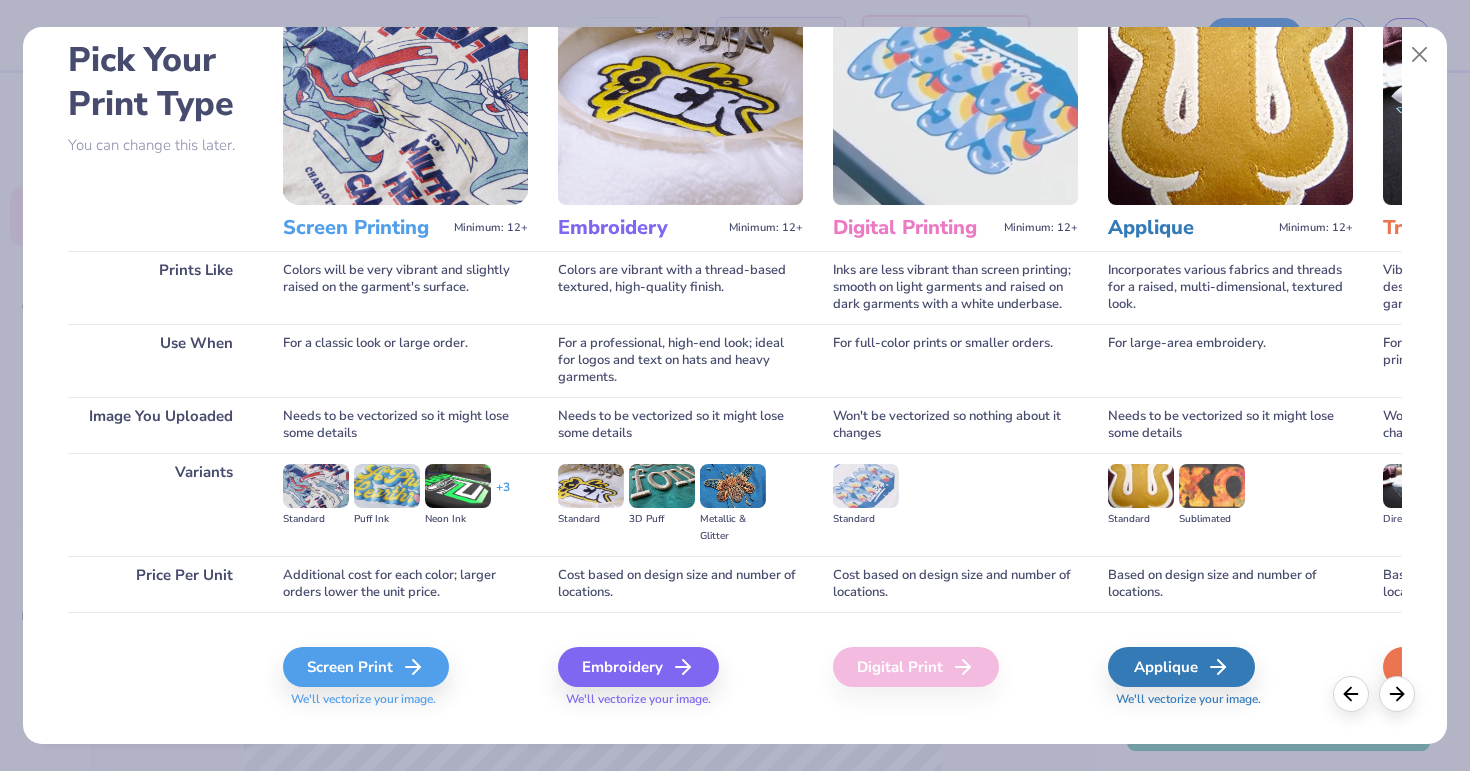 scroll, scrollTop: 126, scrollLeft: 0, axis: vertical 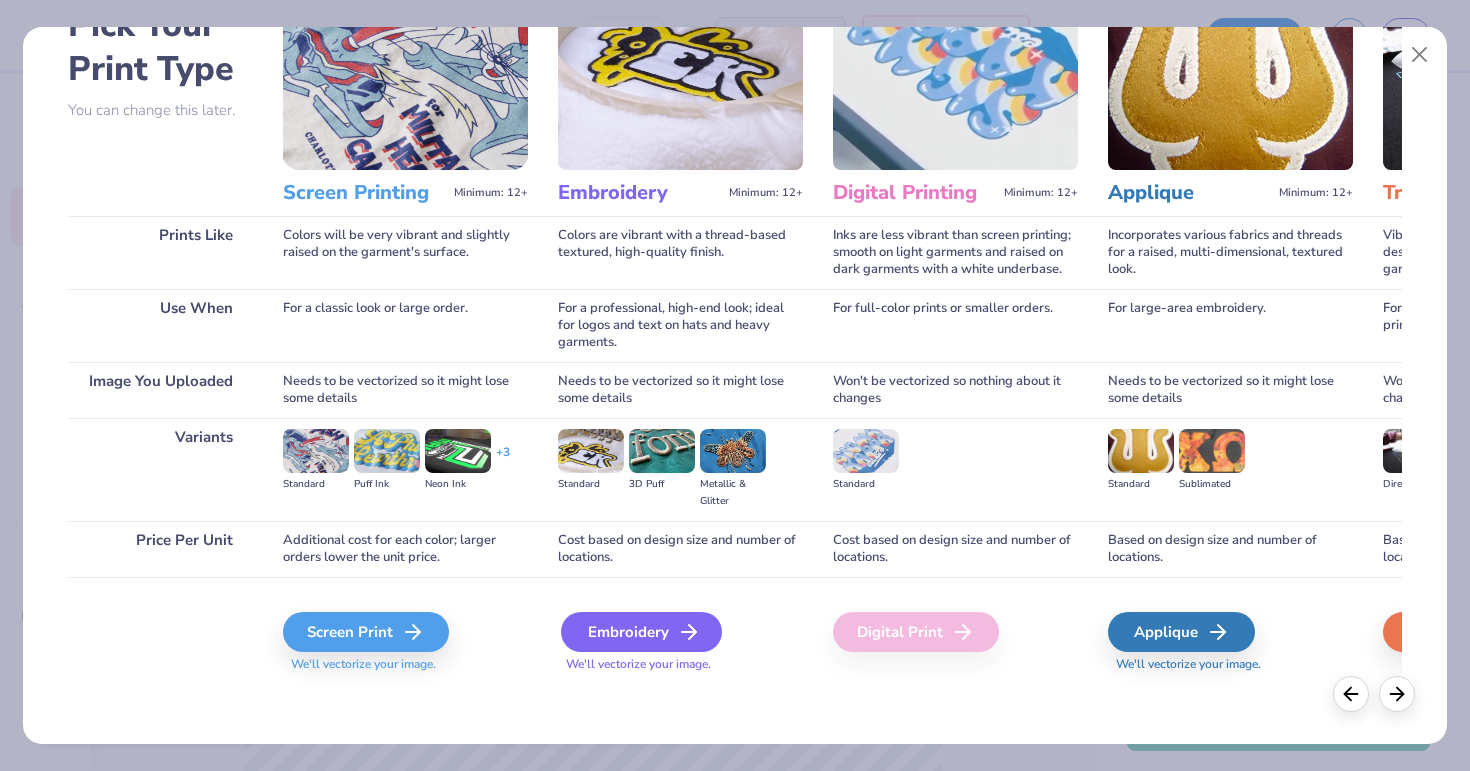 click 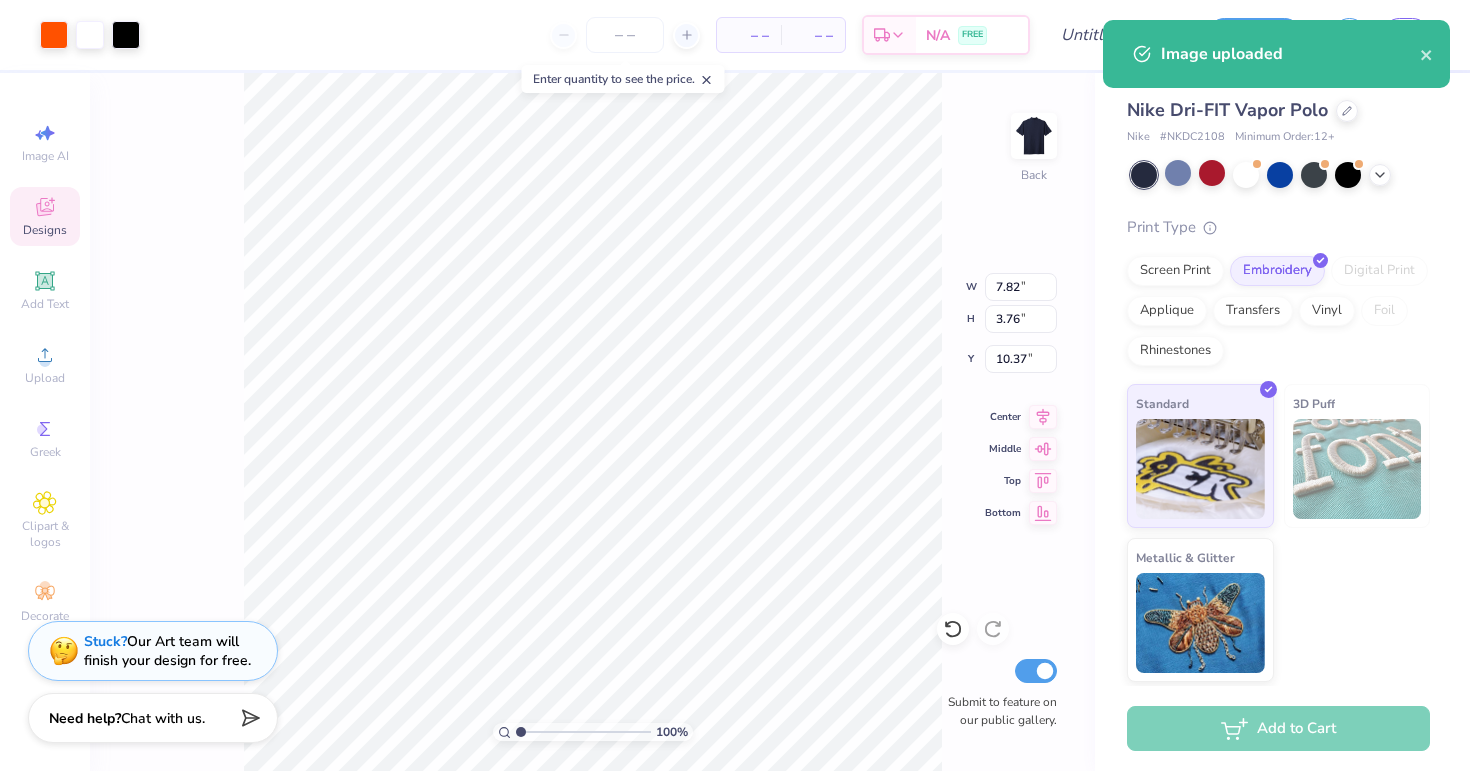 type on "3.17" 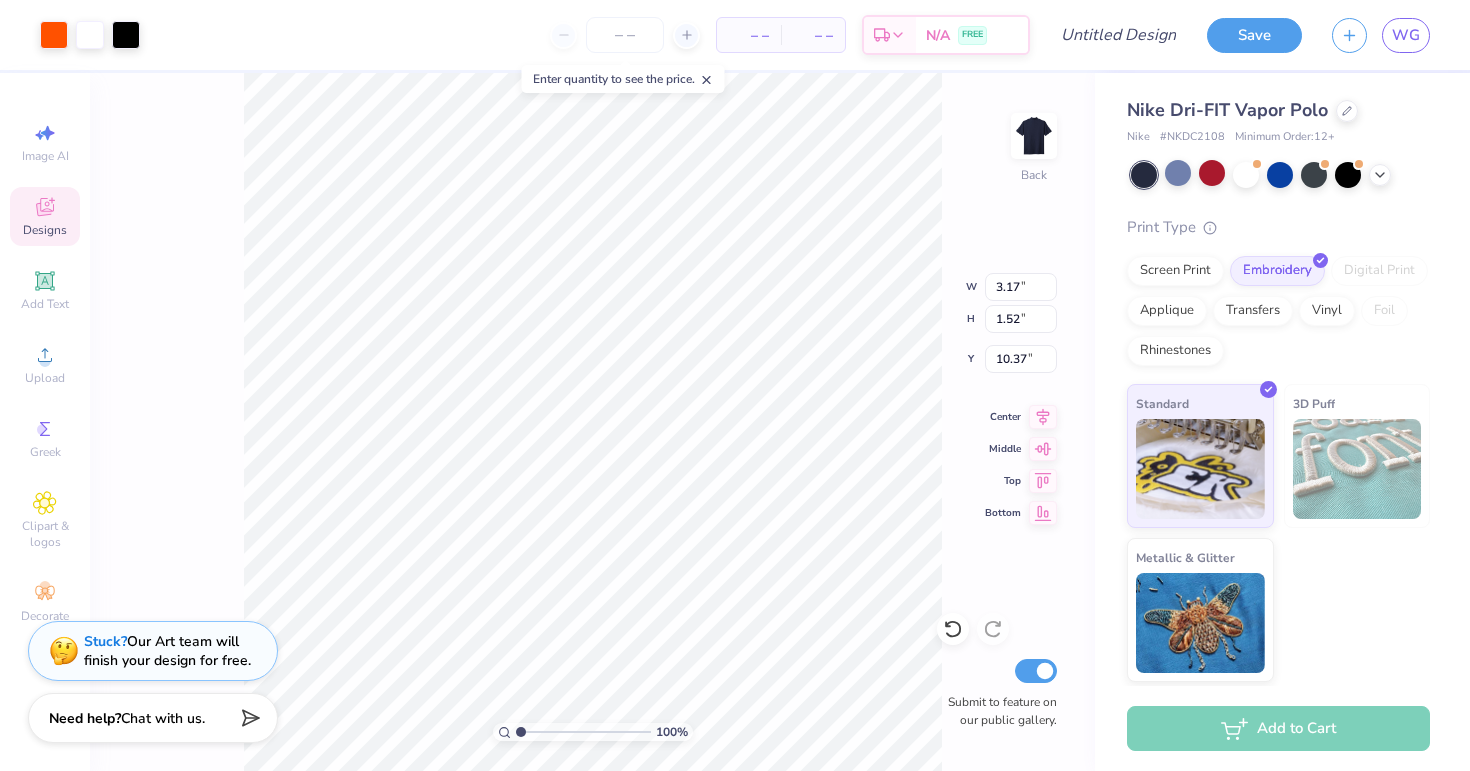 type on "2.24" 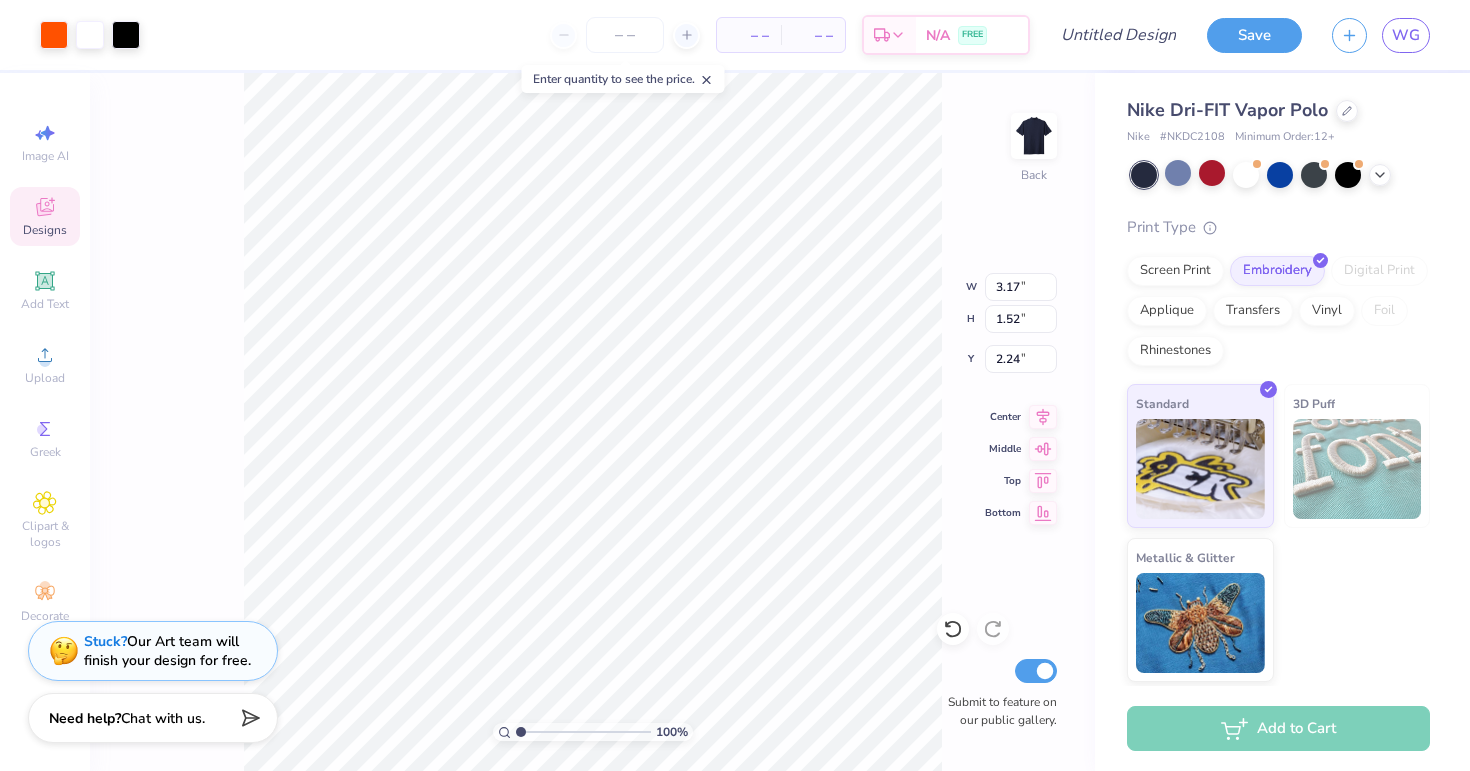 type on "3.33" 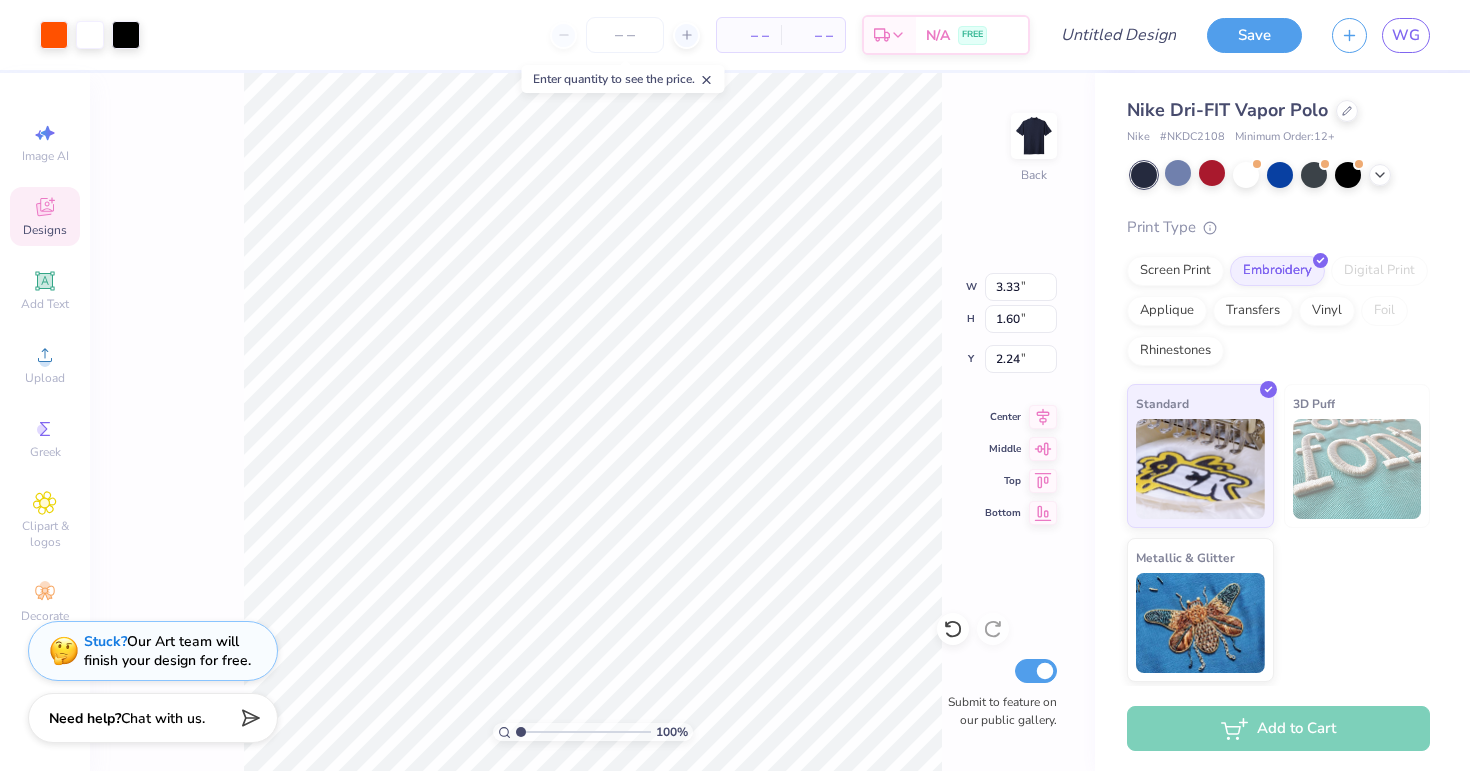 type on "2.20" 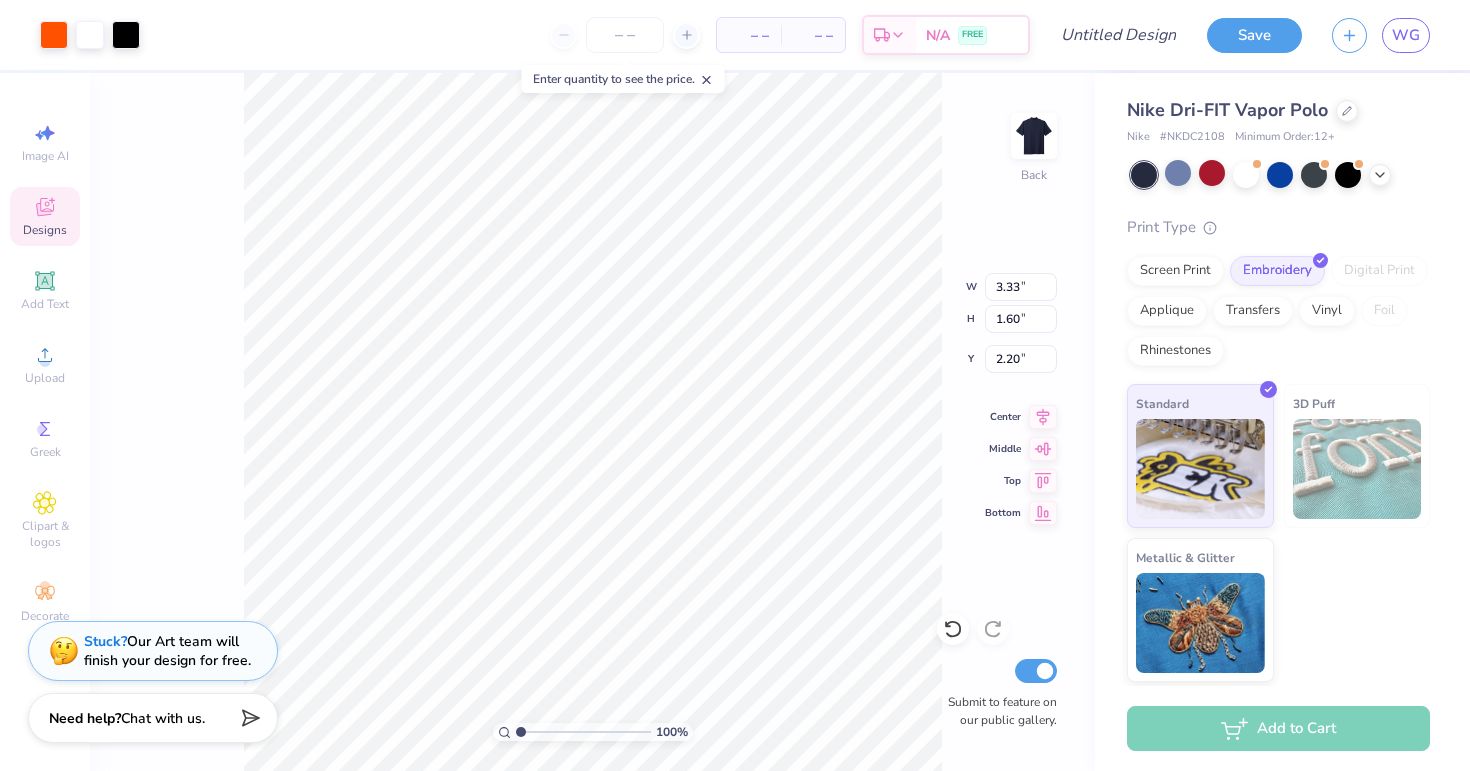 type on "3.55" 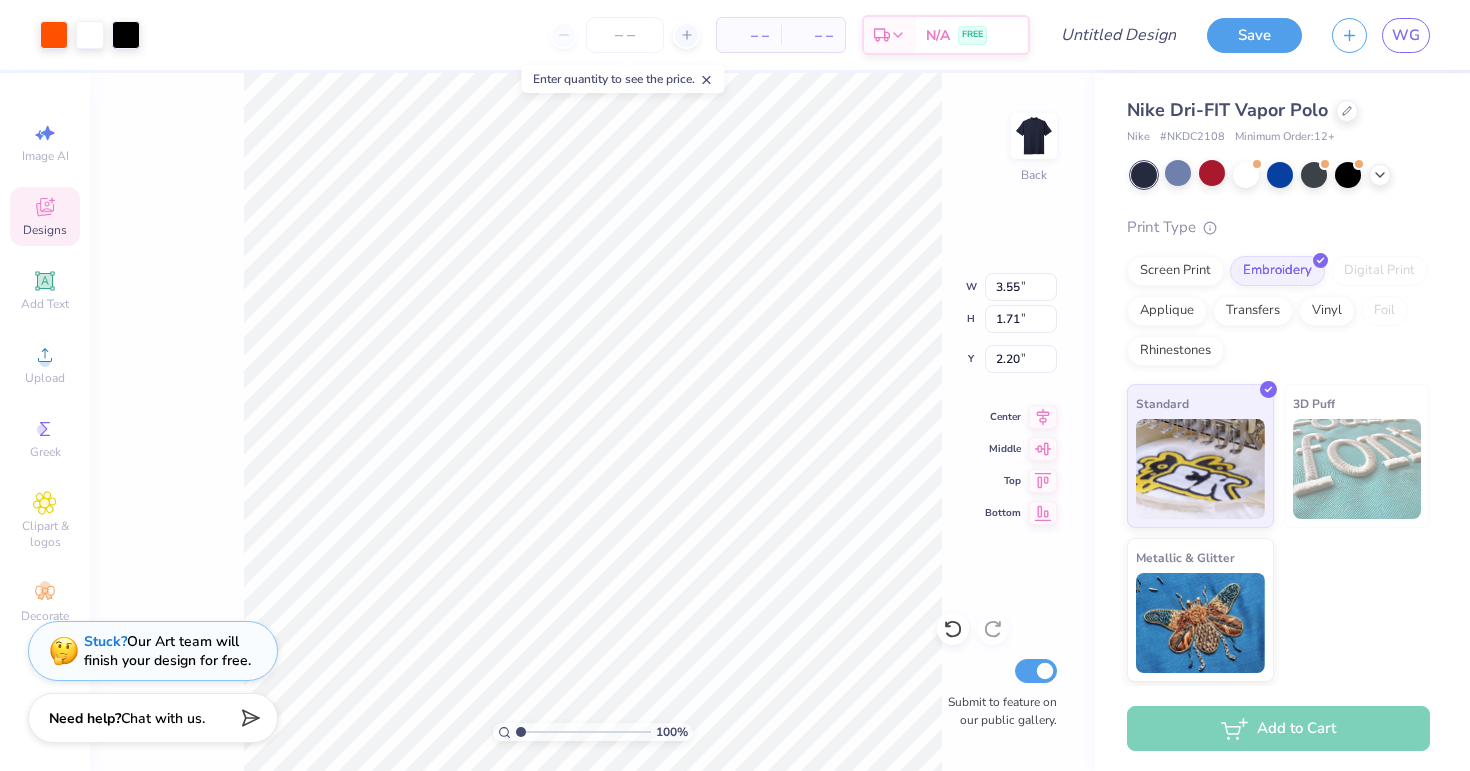 type on "2.15" 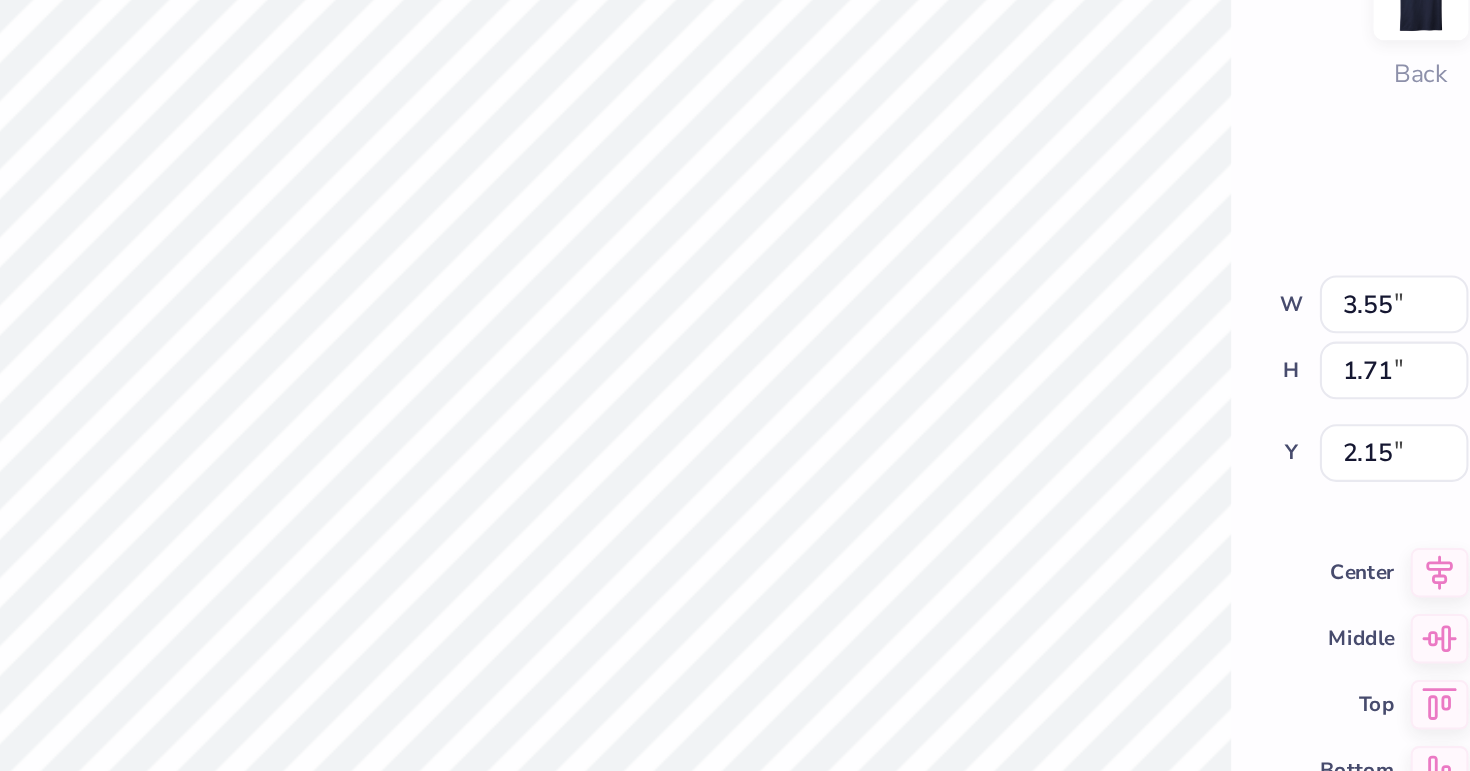 type on "5.56" 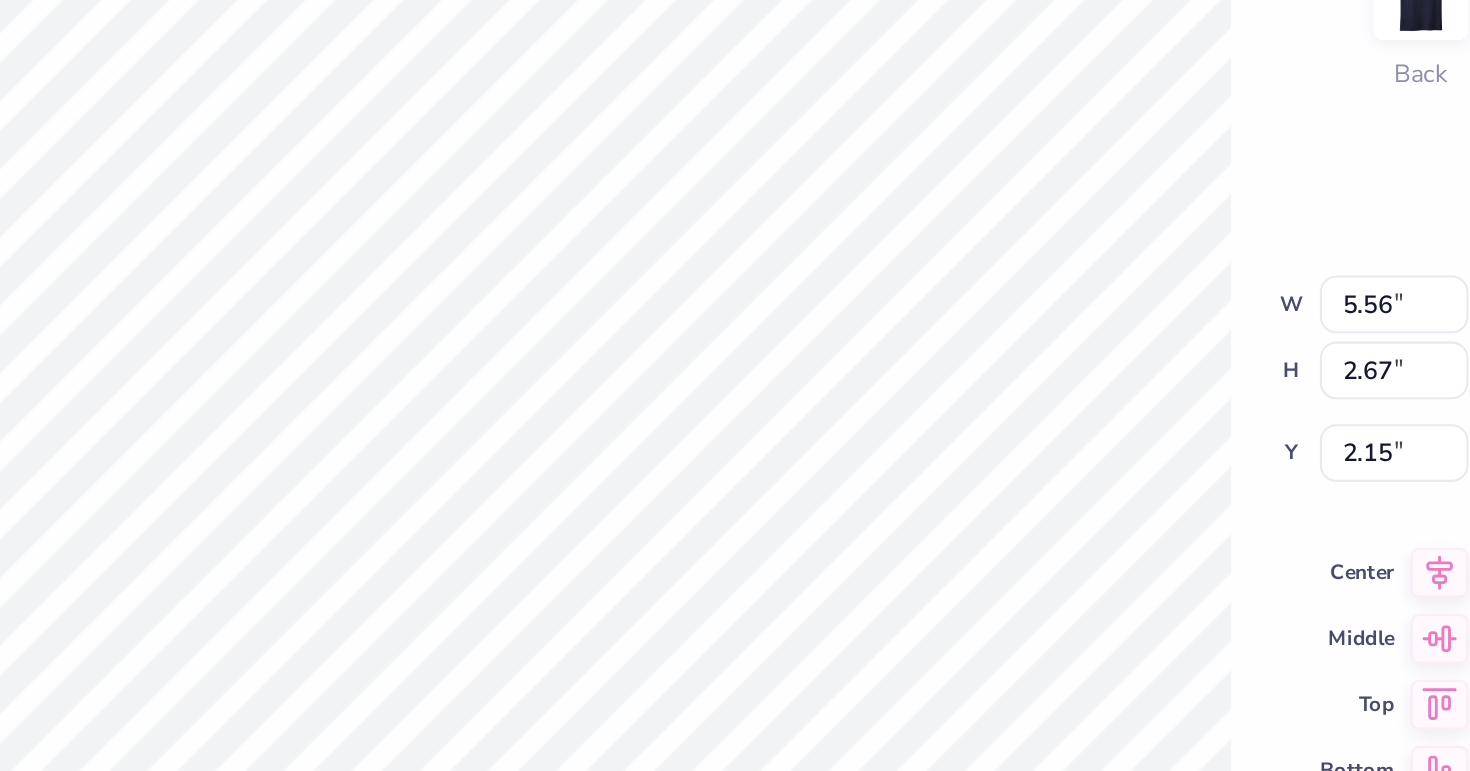 type on "7.62" 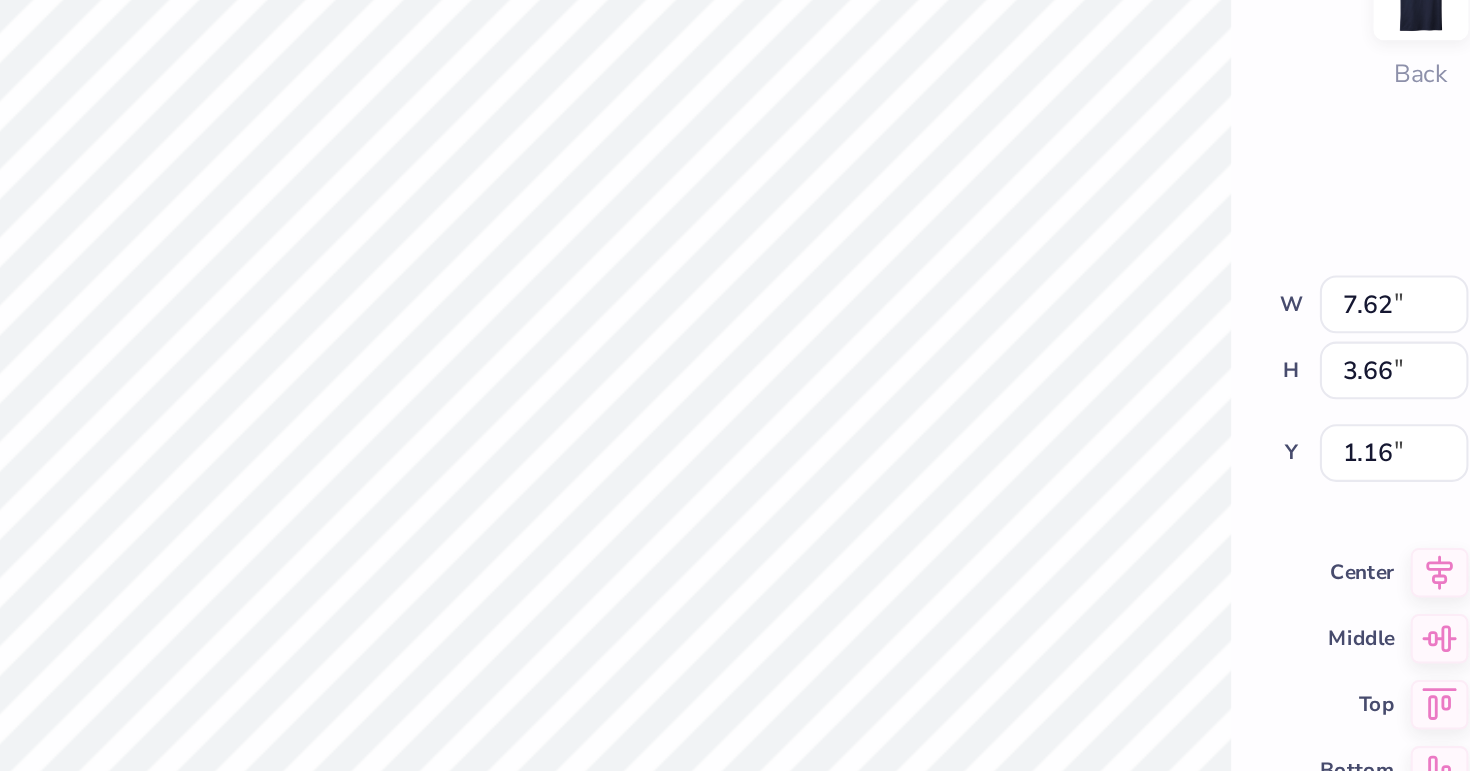type on "4.68" 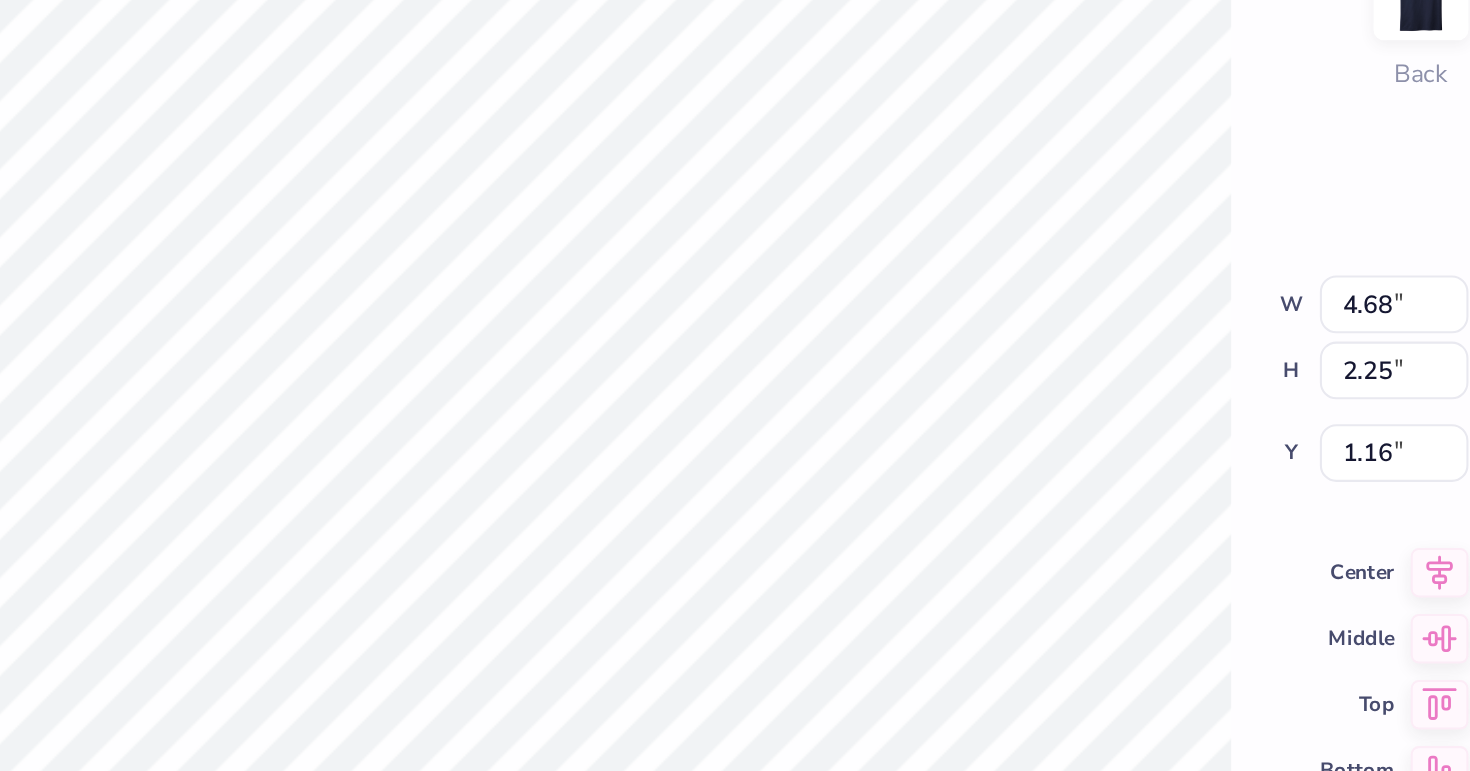 type on "1.87" 